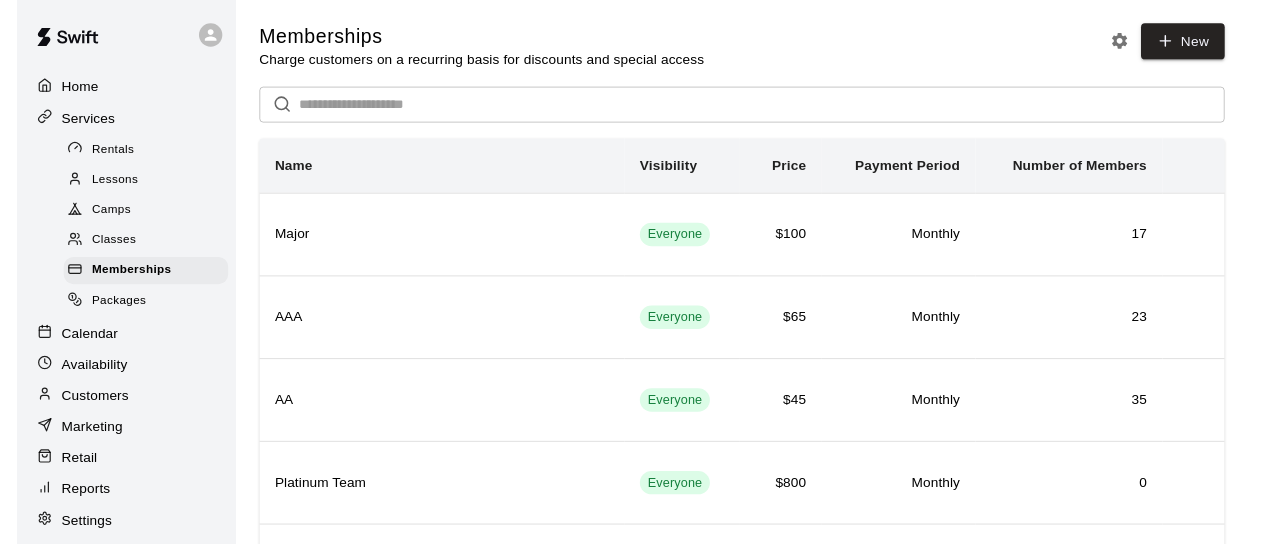 scroll, scrollTop: 0, scrollLeft: 0, axis: both 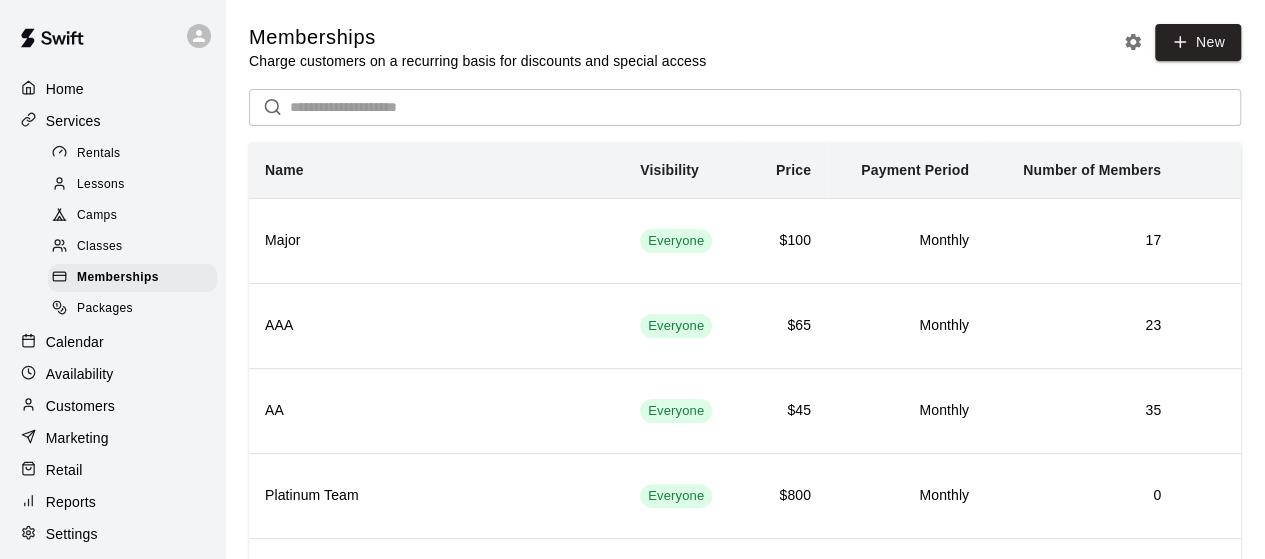 click on "Camps" at bounding box center (97, 216) 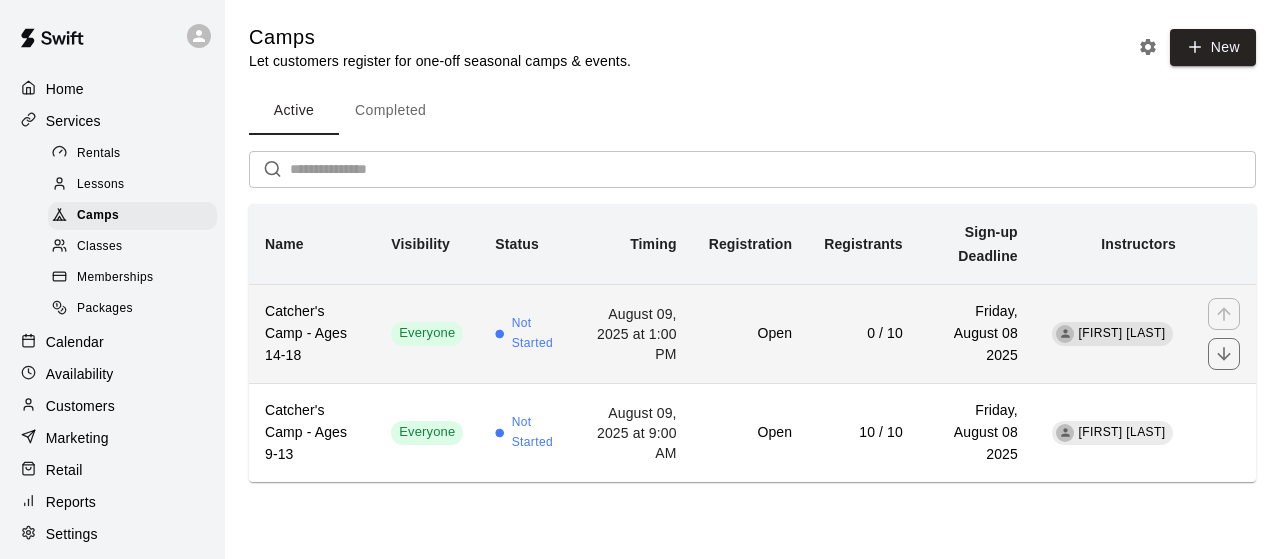 click on "Catcher's Camp - Ages 14-18" at bounding box center (312, 334) 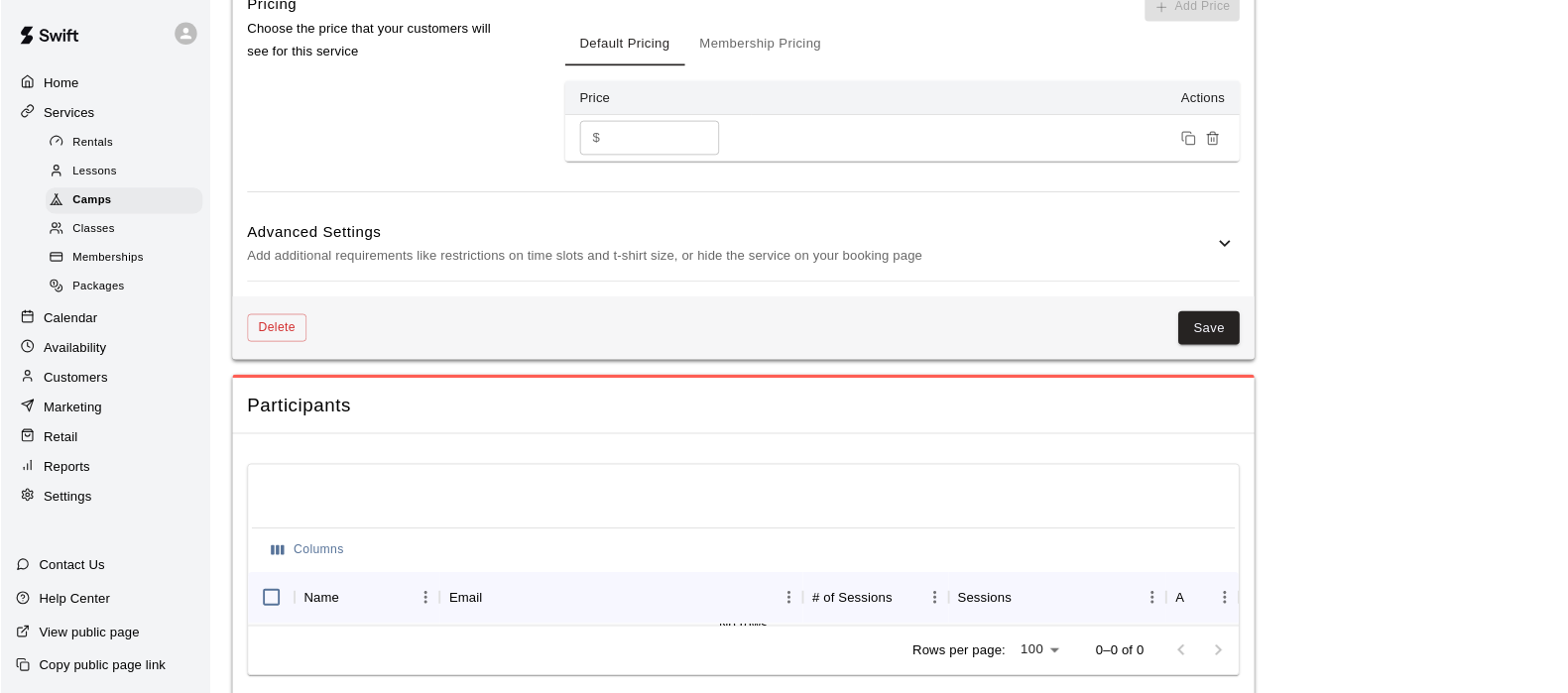 scroll, scrollTop: 1510, scrollLeft: 0, axis: vertical 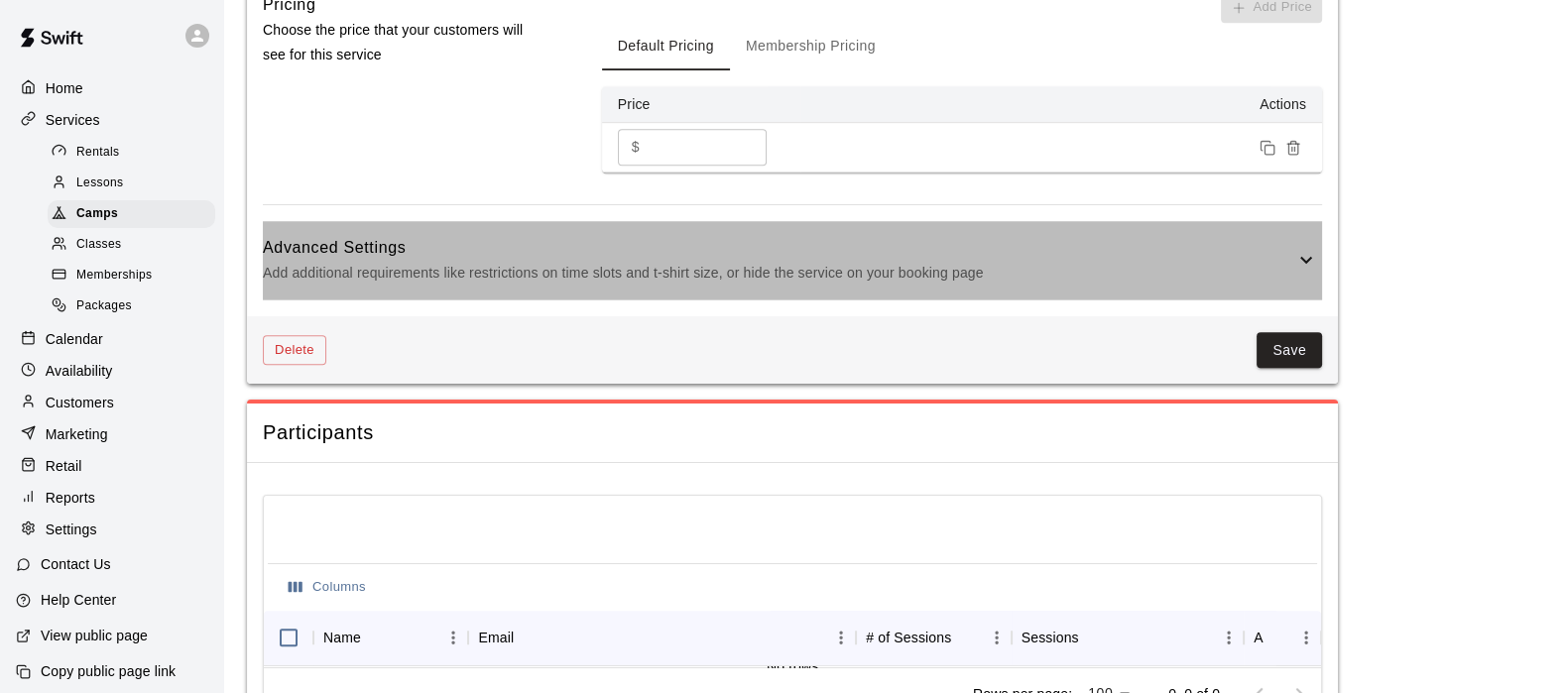 click 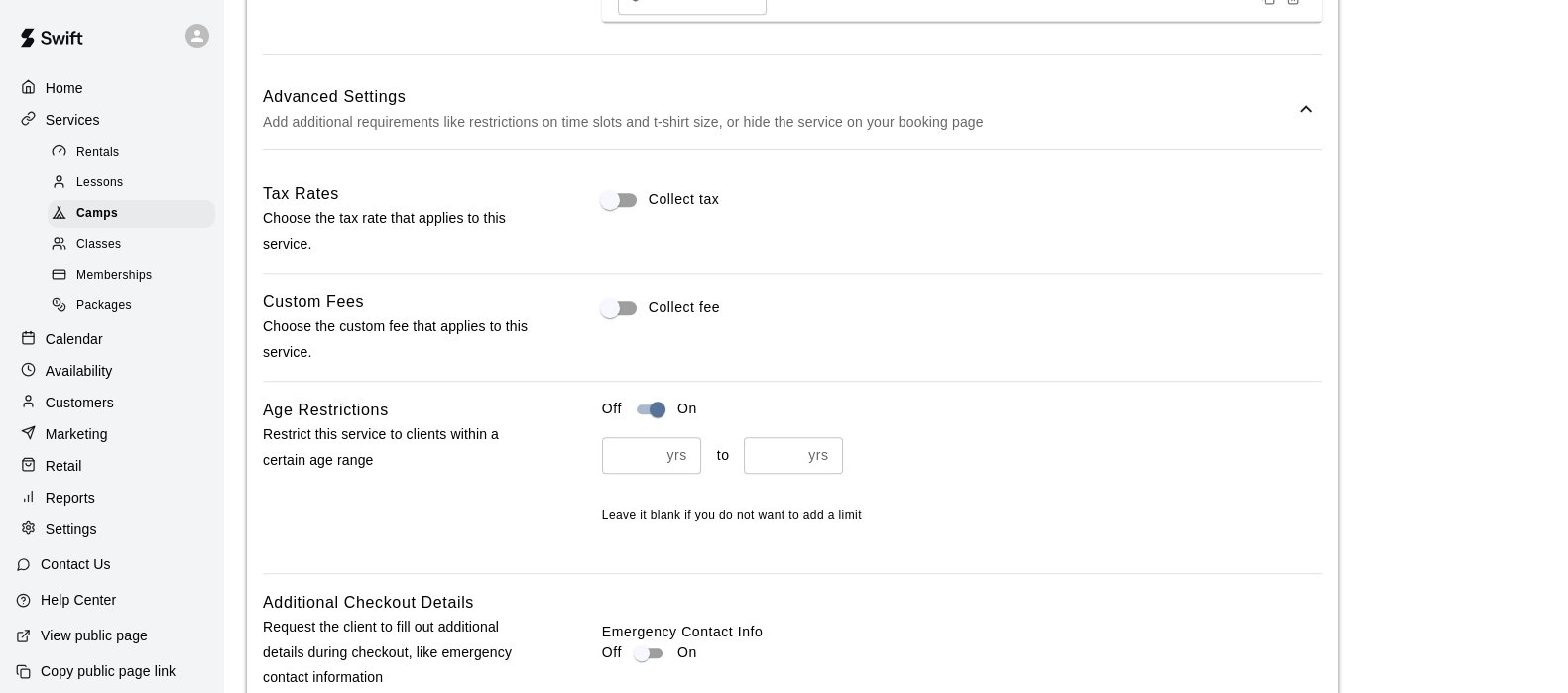 scroll, scrollTop: 1665, scrollLeft: 0, axis: vertical 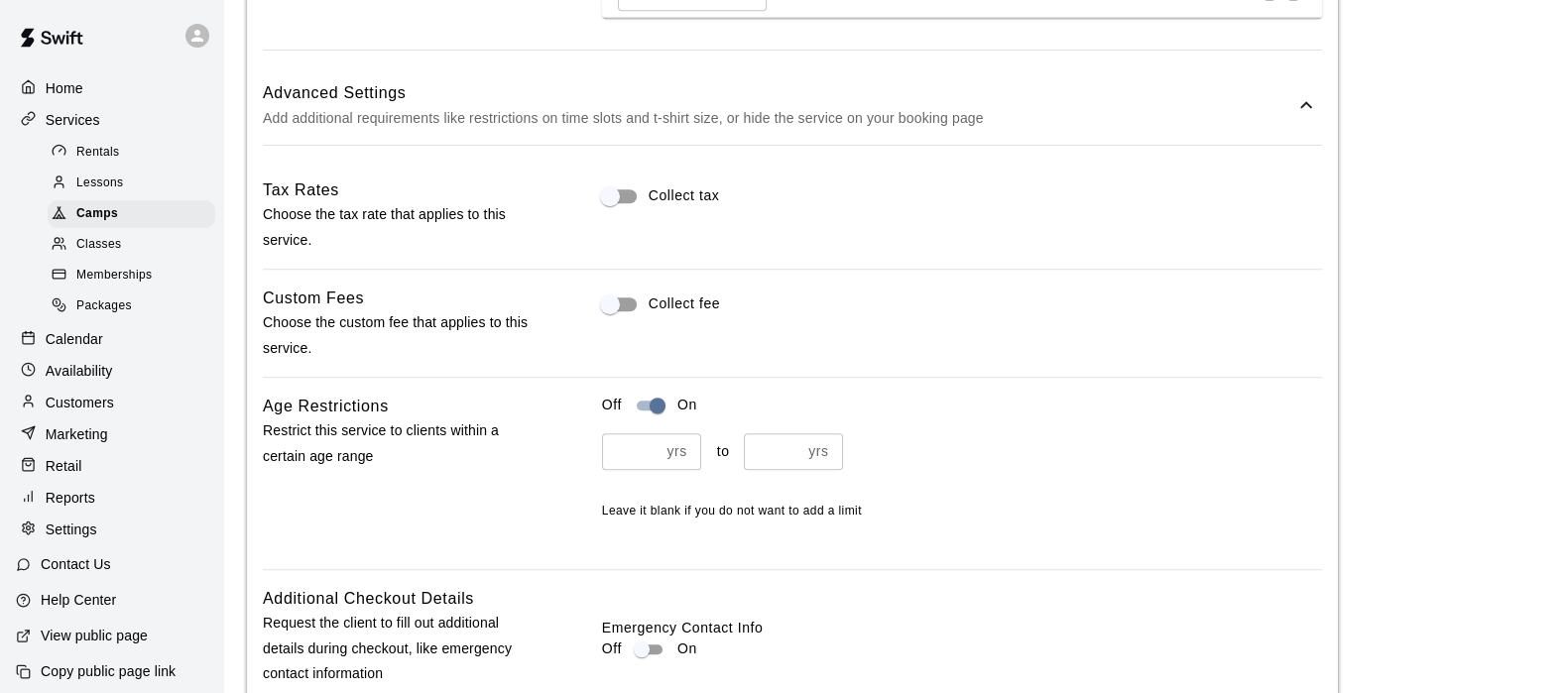 click on "**" at bounding box center [631, 451] 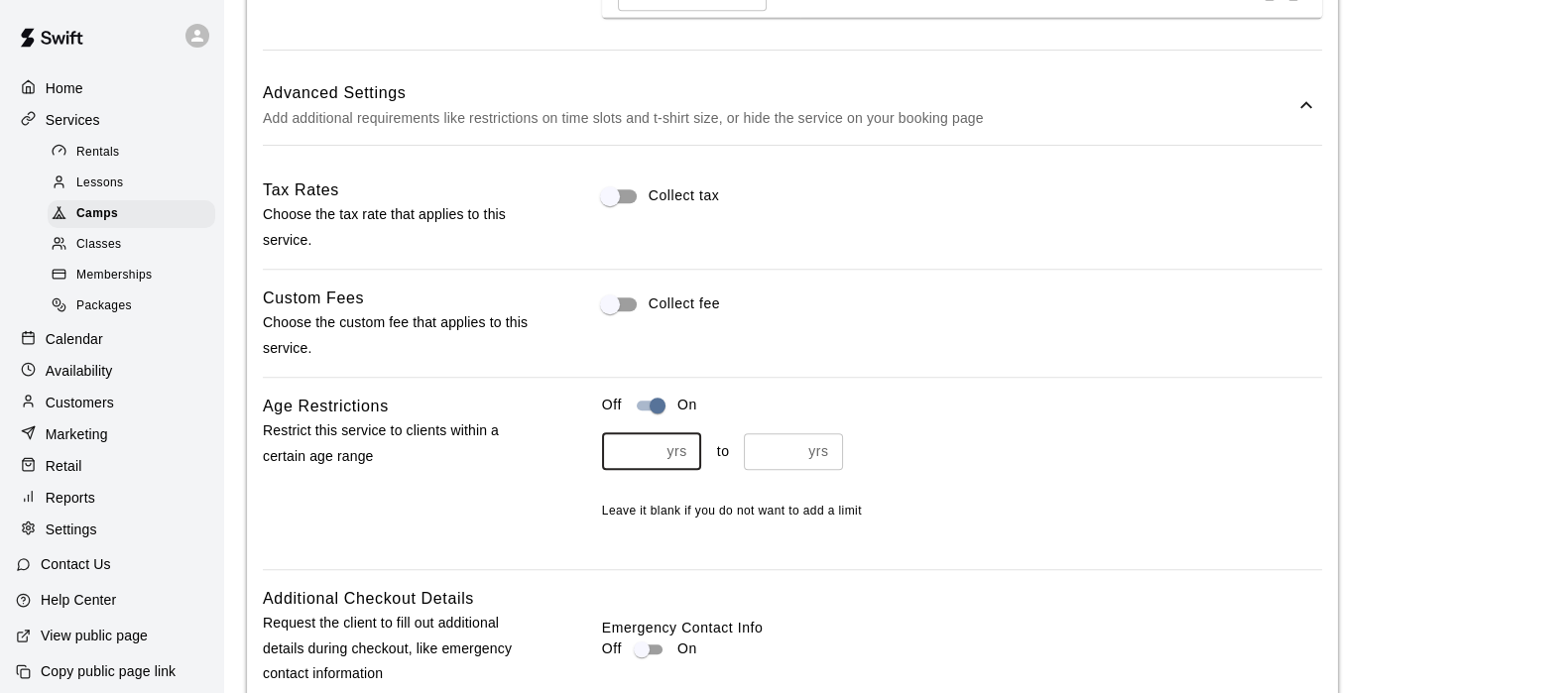 type on "*" 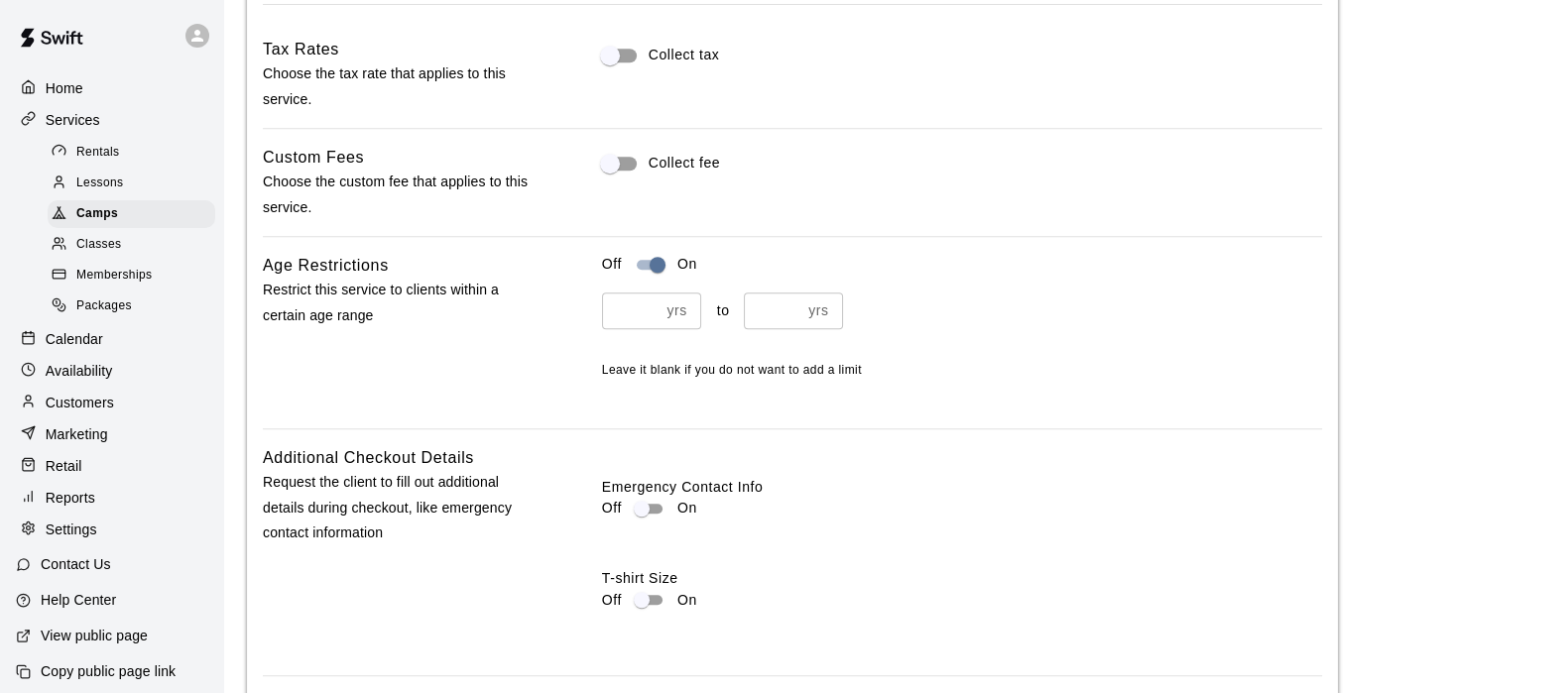 scroll, scrollTop: 1807, scrollLeft: 0, axis: vertical 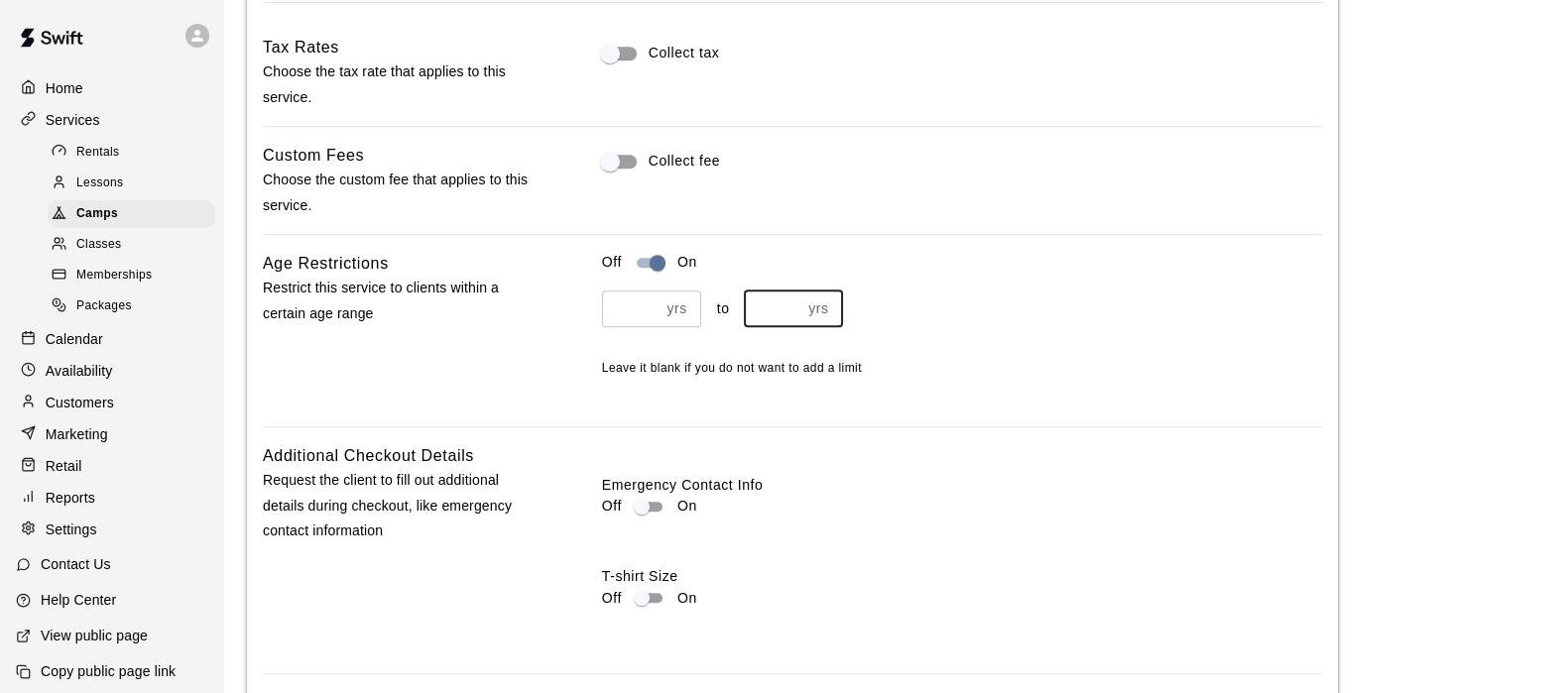 click on "**" at bounding box center [773, 308] 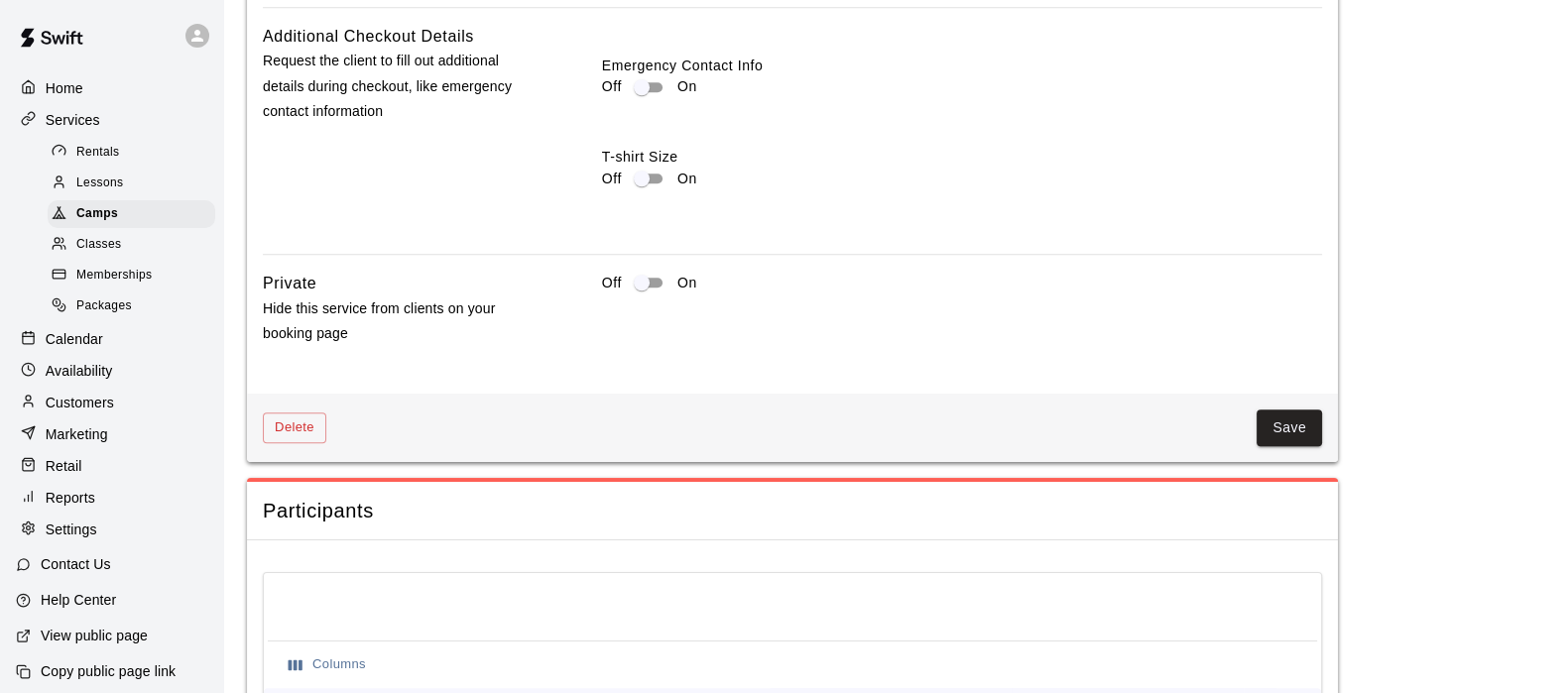scroll, scrollTop: 2248, scrollLeft: 0, axis: vertical 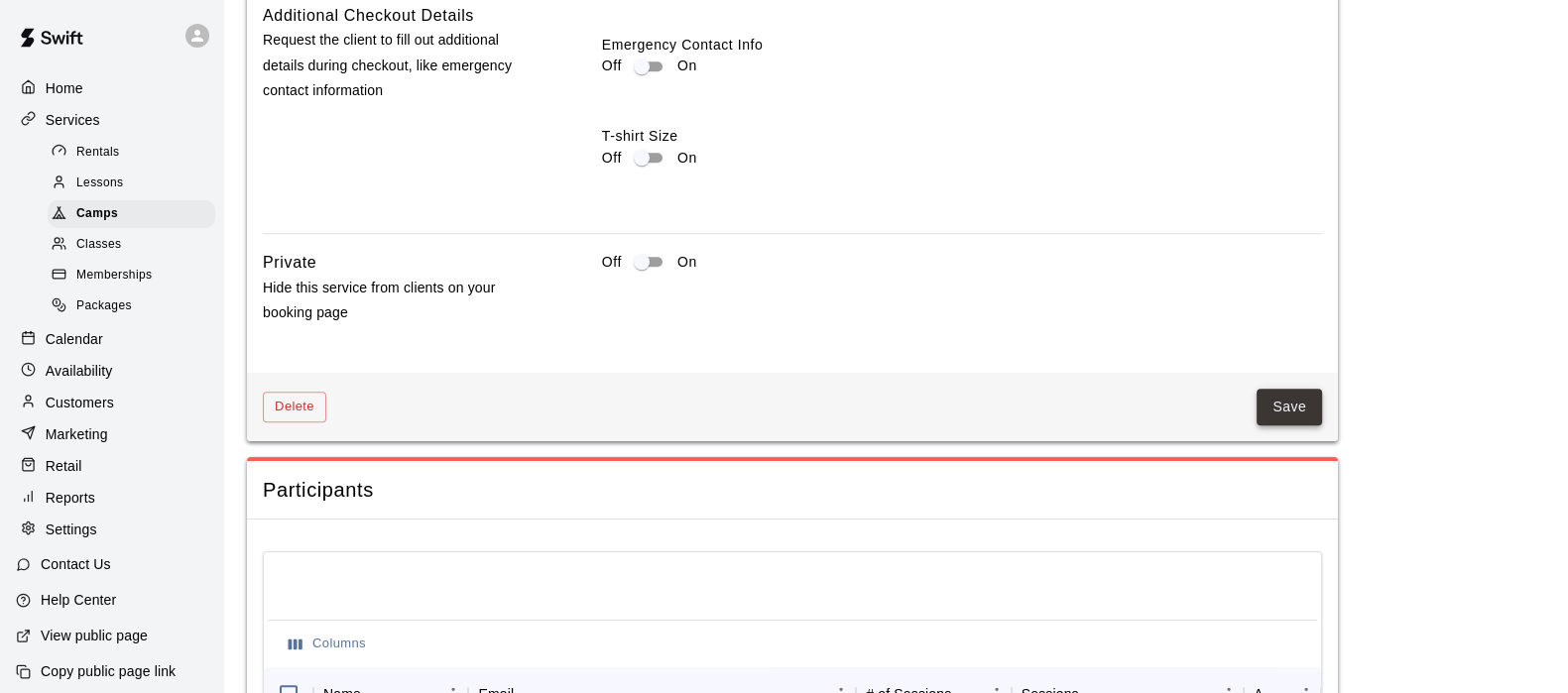 click on "Save" at bounding box center (1289, 406) 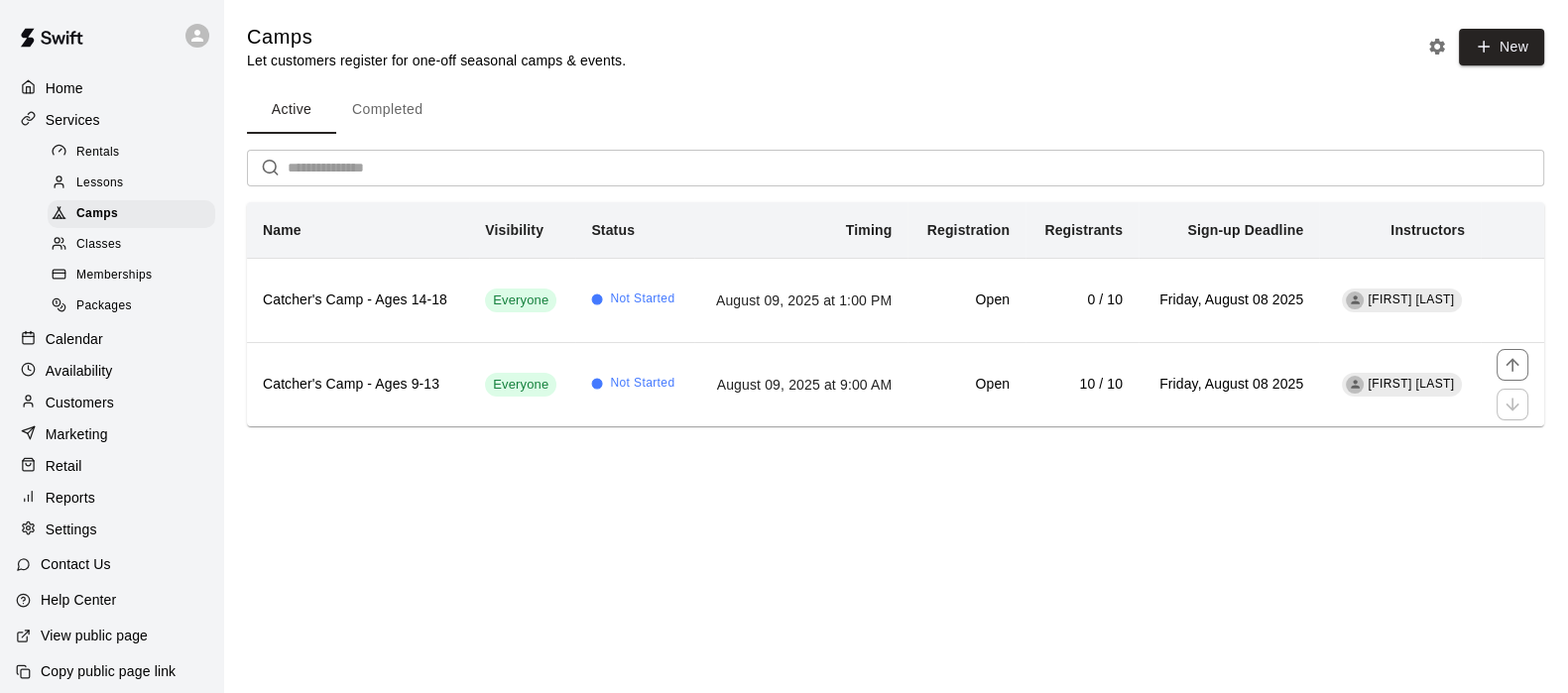 scroll, scrollTop: 0, scrollLeft: 0, axis: both 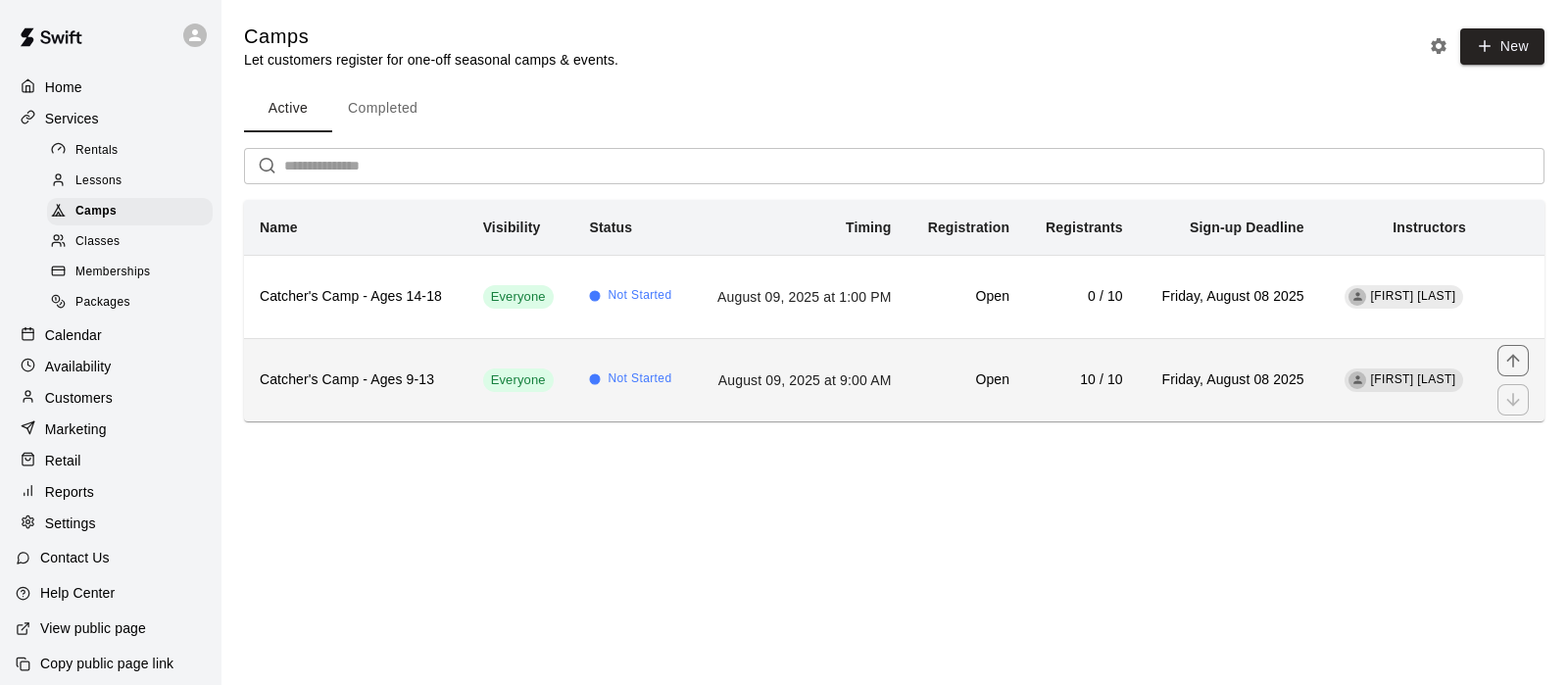 click on "Catcher's Camp - Ages 9-13" at bounding box center (356, 380) 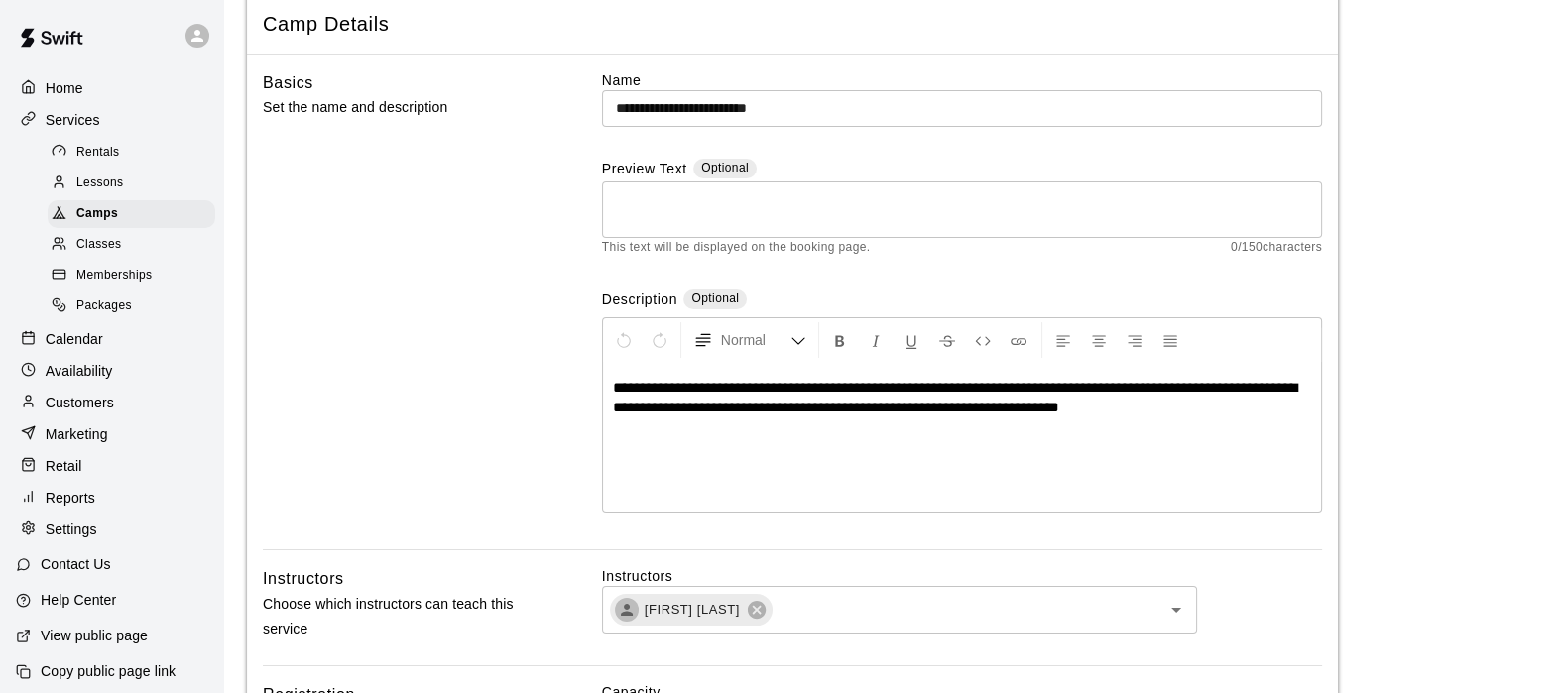 scroll, scrollTop: 0, scrollLeft: 0, axis: both 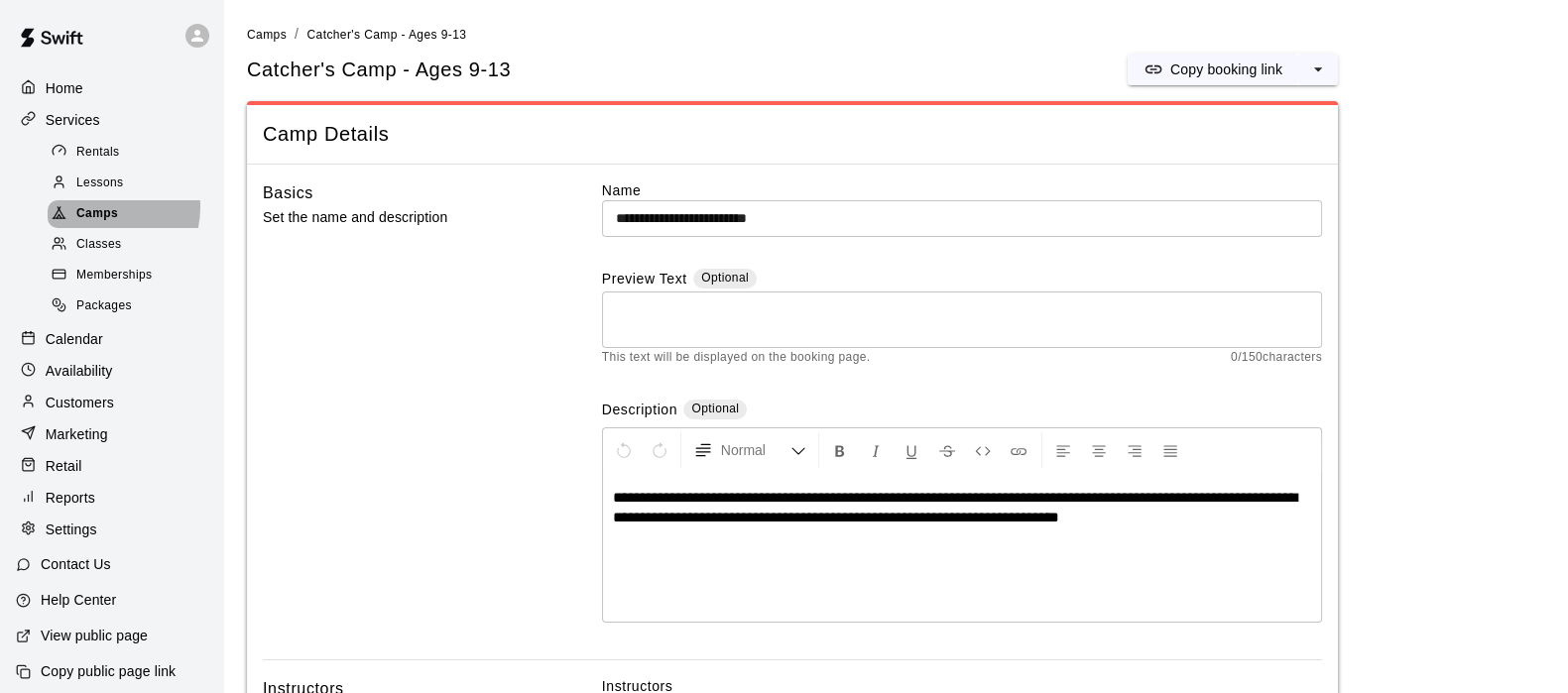 click on "Camps" at bounding box center [97, 214] 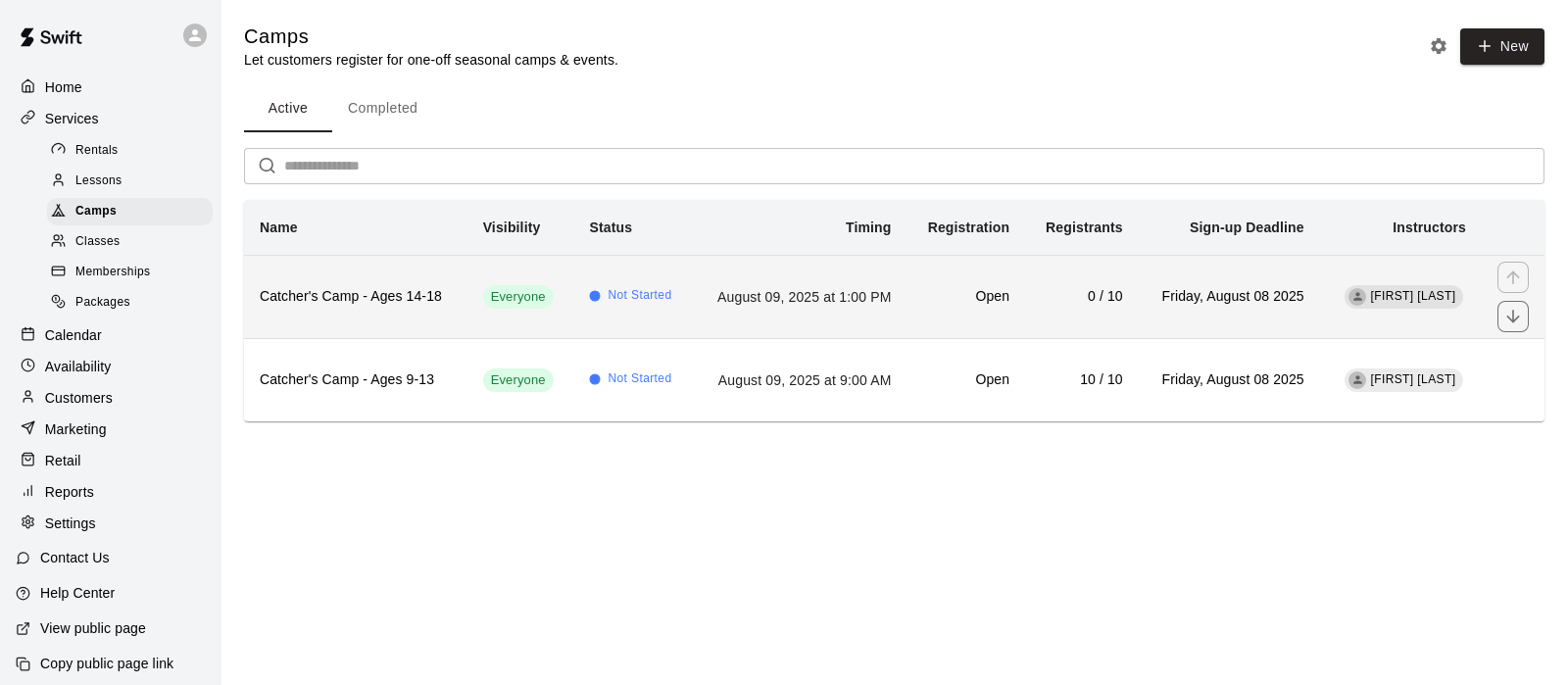 click on "August 09, 2025 at 1:00 PM" at bounding box center (800, 296) 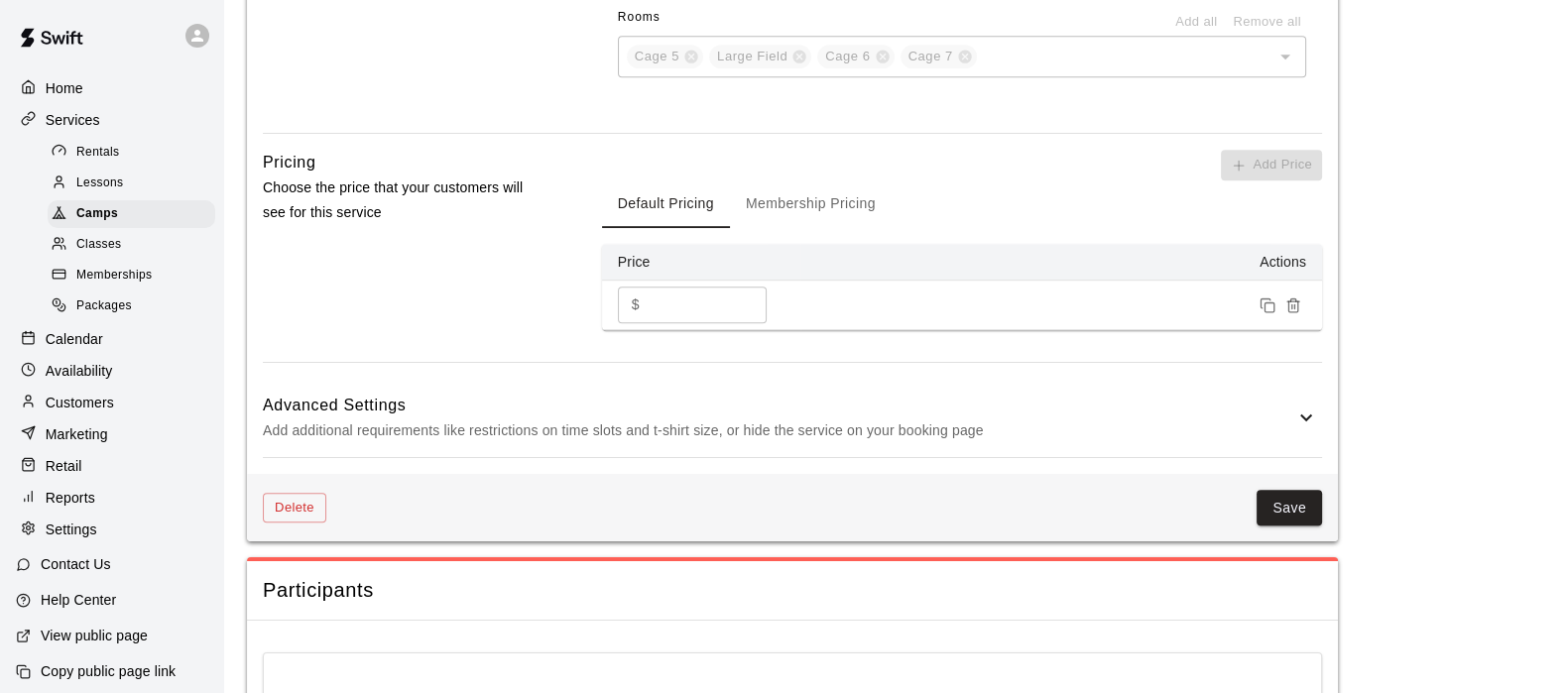 scroll, scrollTop: 1340, scrollLeft: 0, axis: vertical 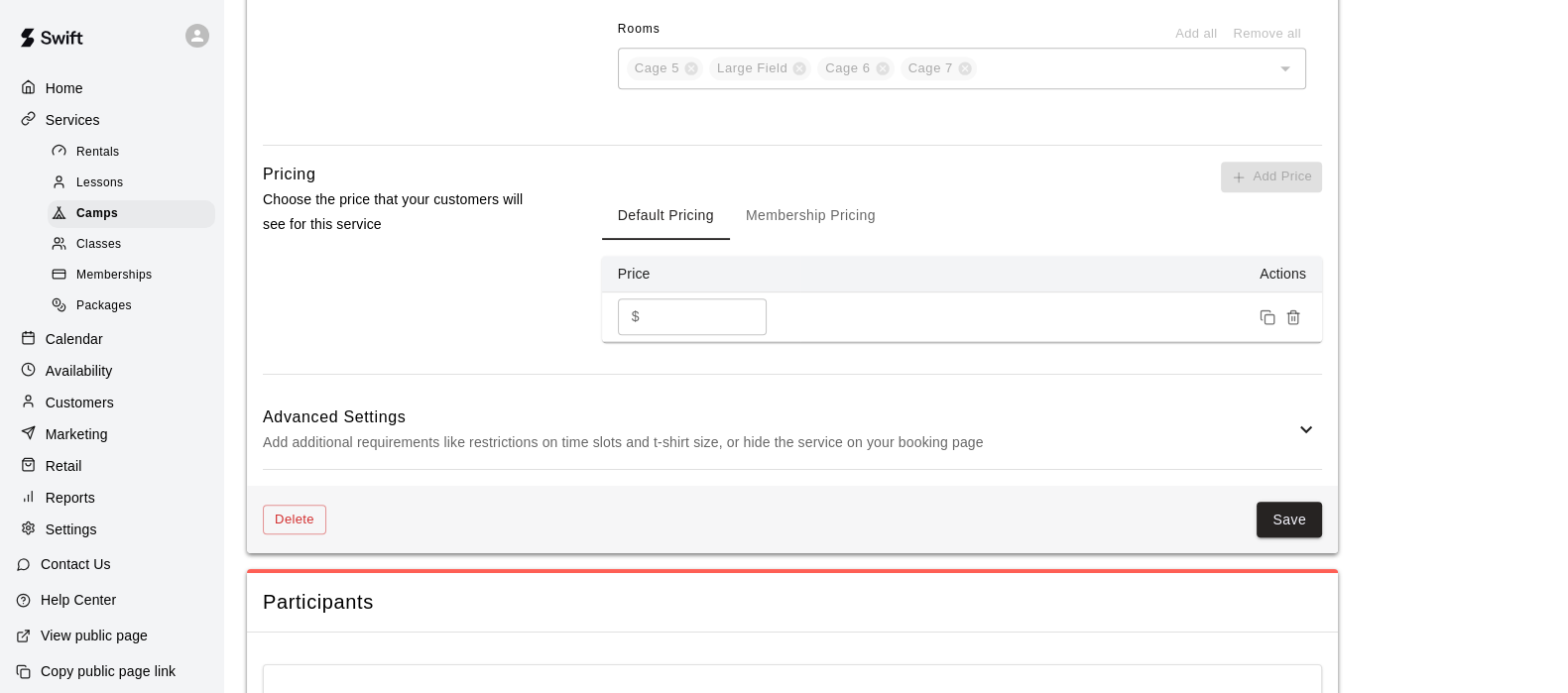click 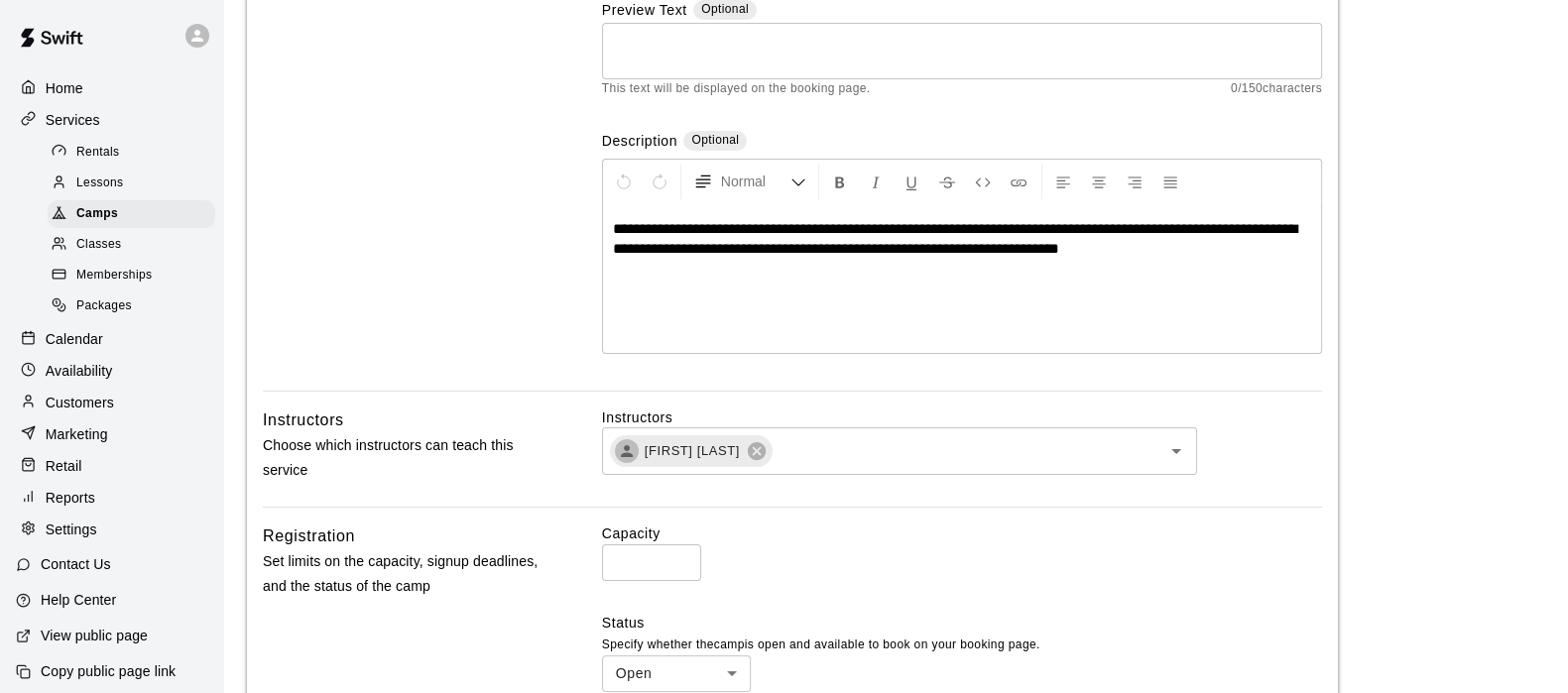 scroll, scrollTop: 227, scrollLeft: 0, axis: vertical 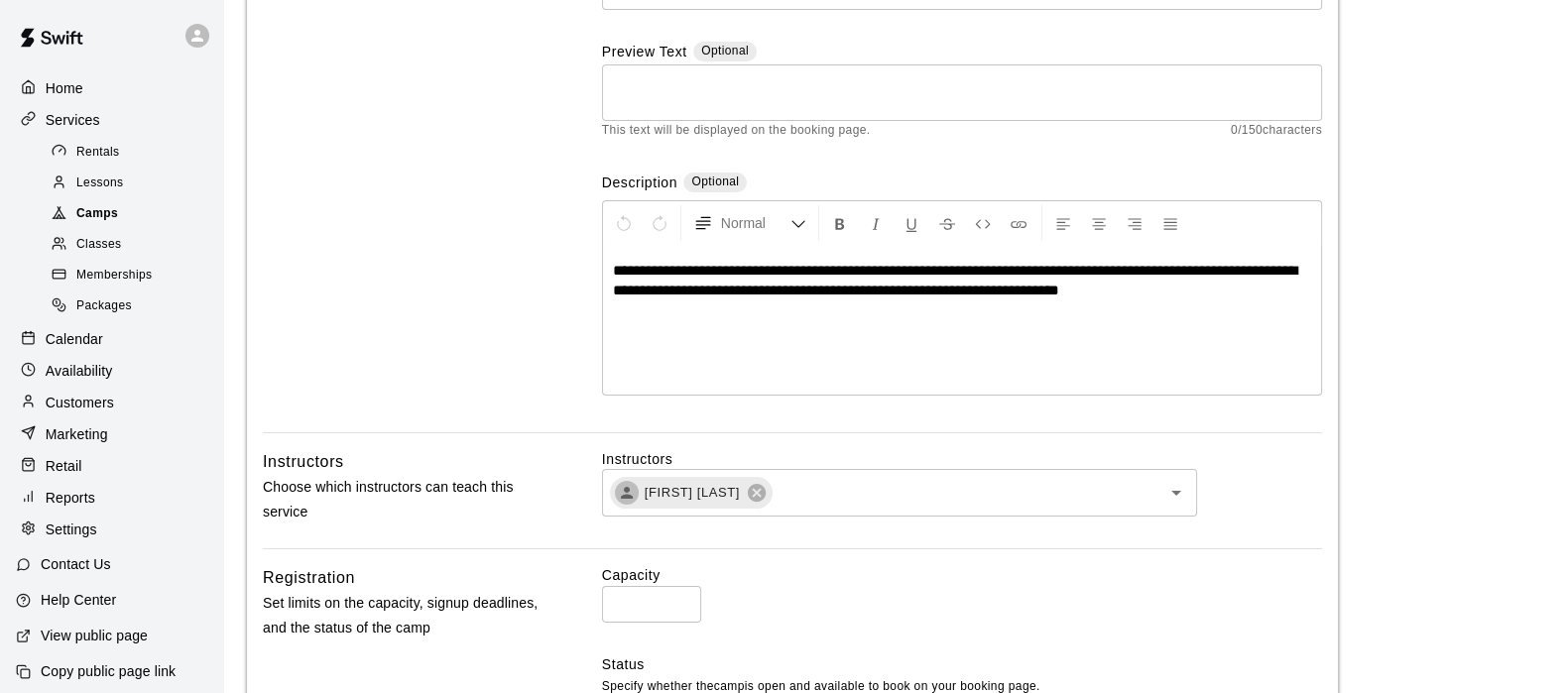 click on "Camps" at bounding box center [97, 214] 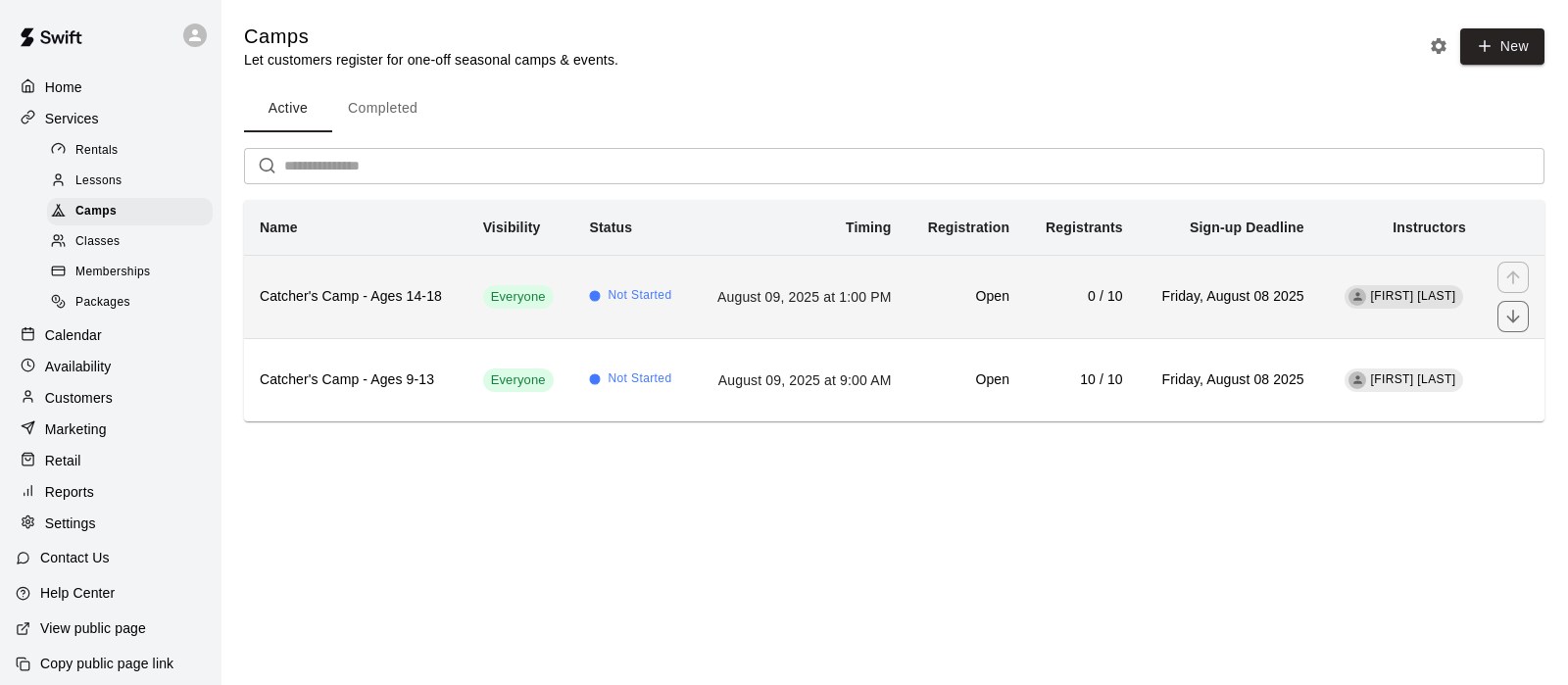 click on "August 09, 2025 at 1:00 PM" at bounding box center (800, 296) 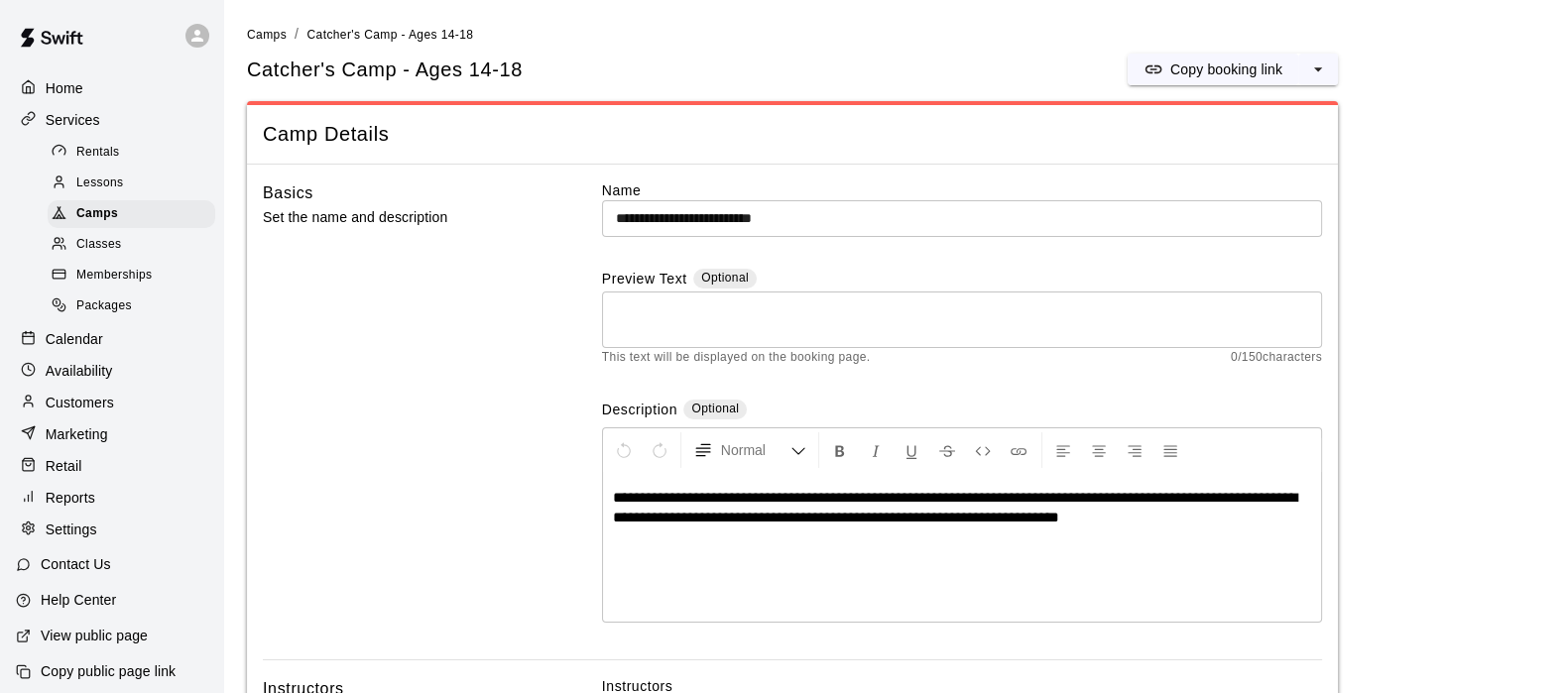 click on "**********" at bounding box center [962, 218] 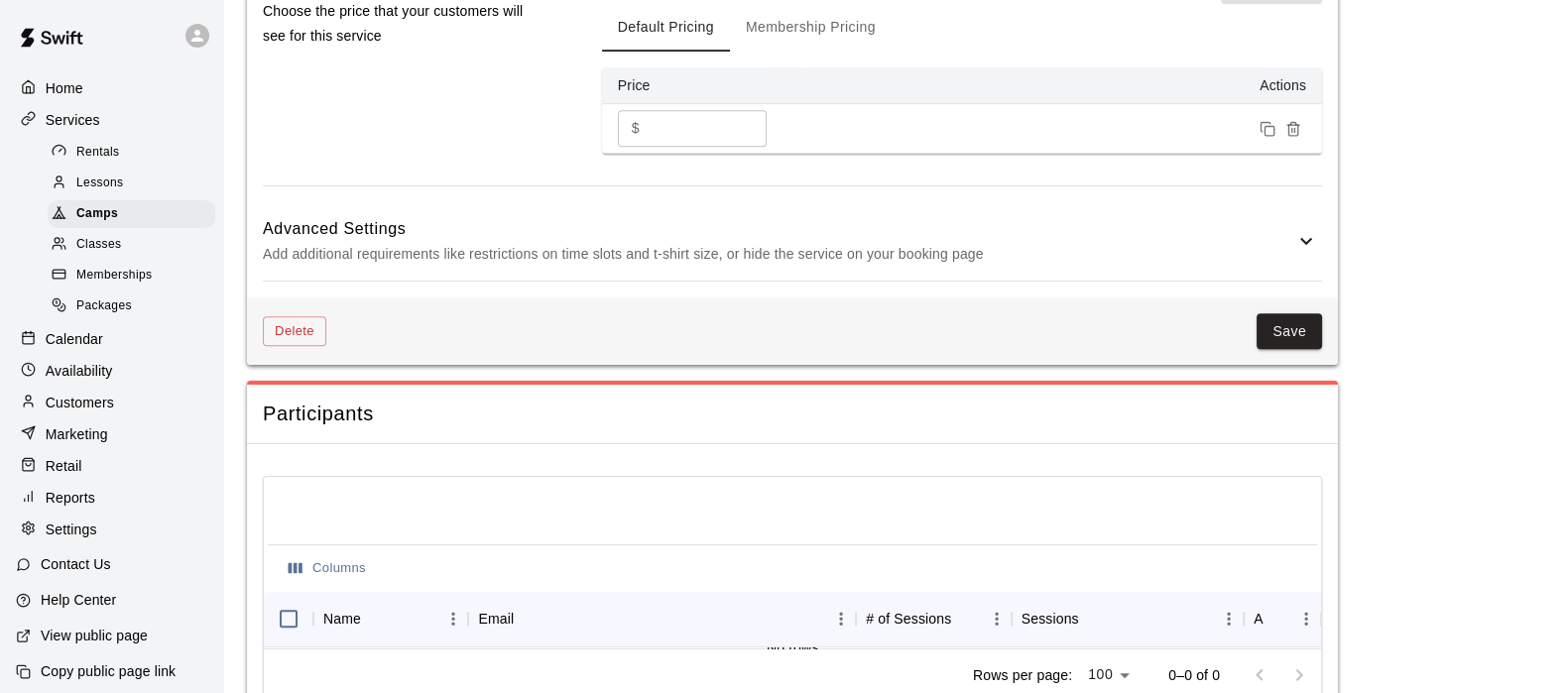 scroll, scrollTop: 1531, scrollLeft: 0, axis: vertical 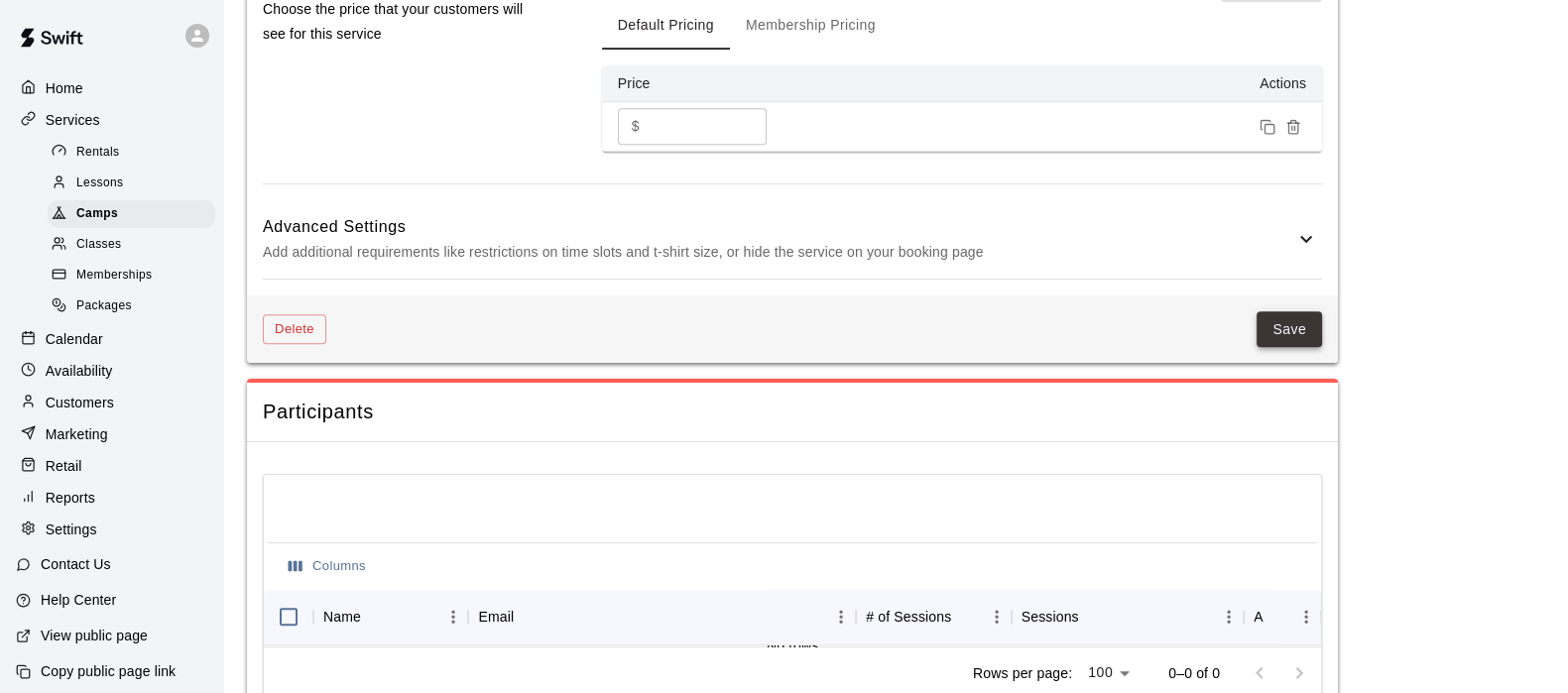 type on "**********" 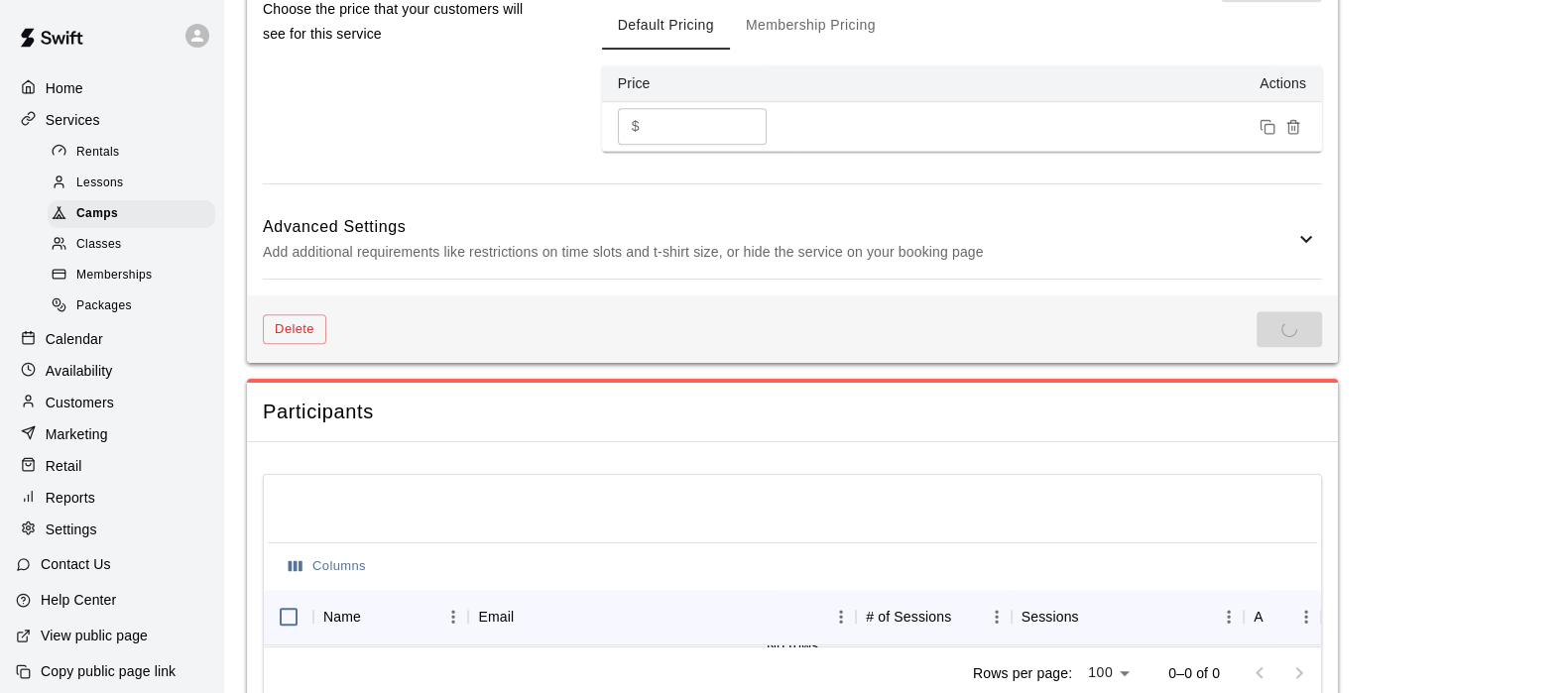 scroll, scrollTop: 0, scrollLeft: 0, axis: both 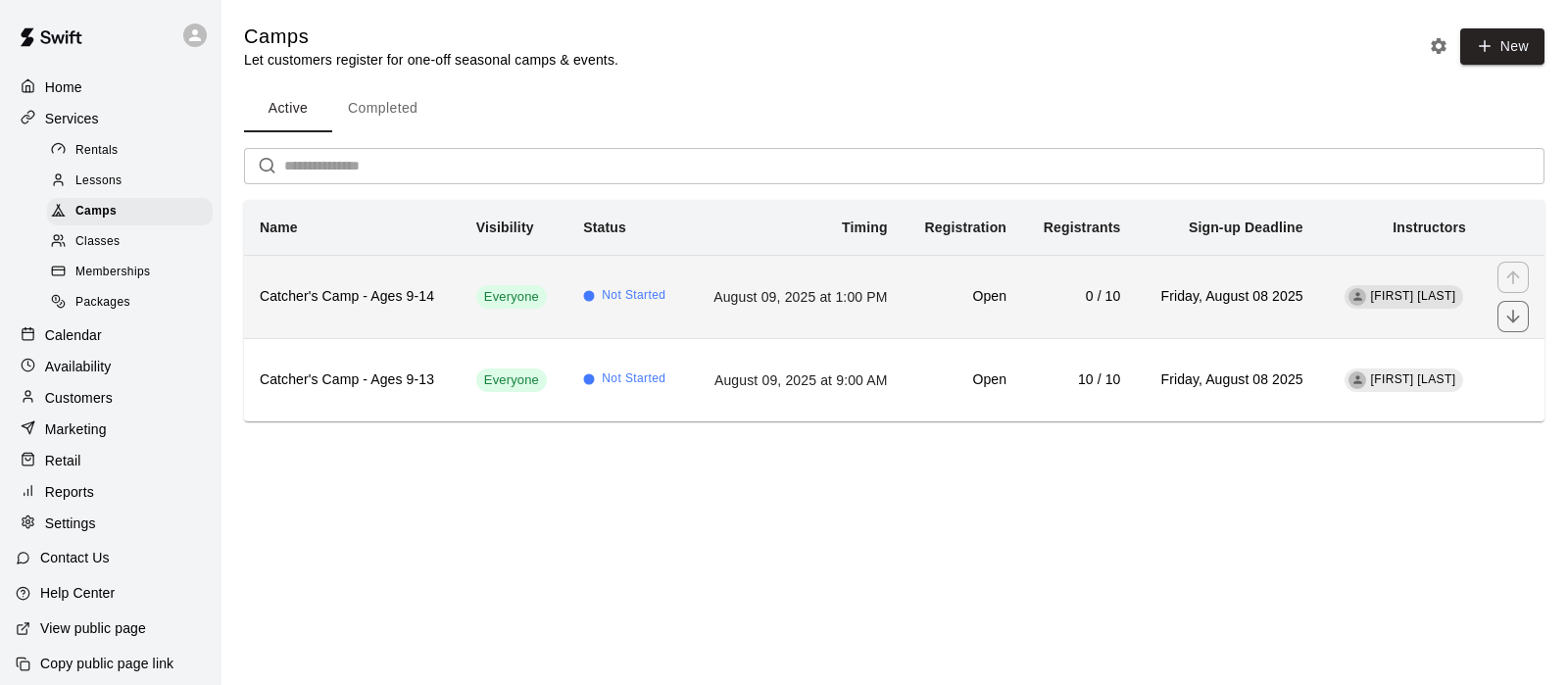 click on "August 09, 2025 at 1:00 PM" at bounding box center (795, 296) 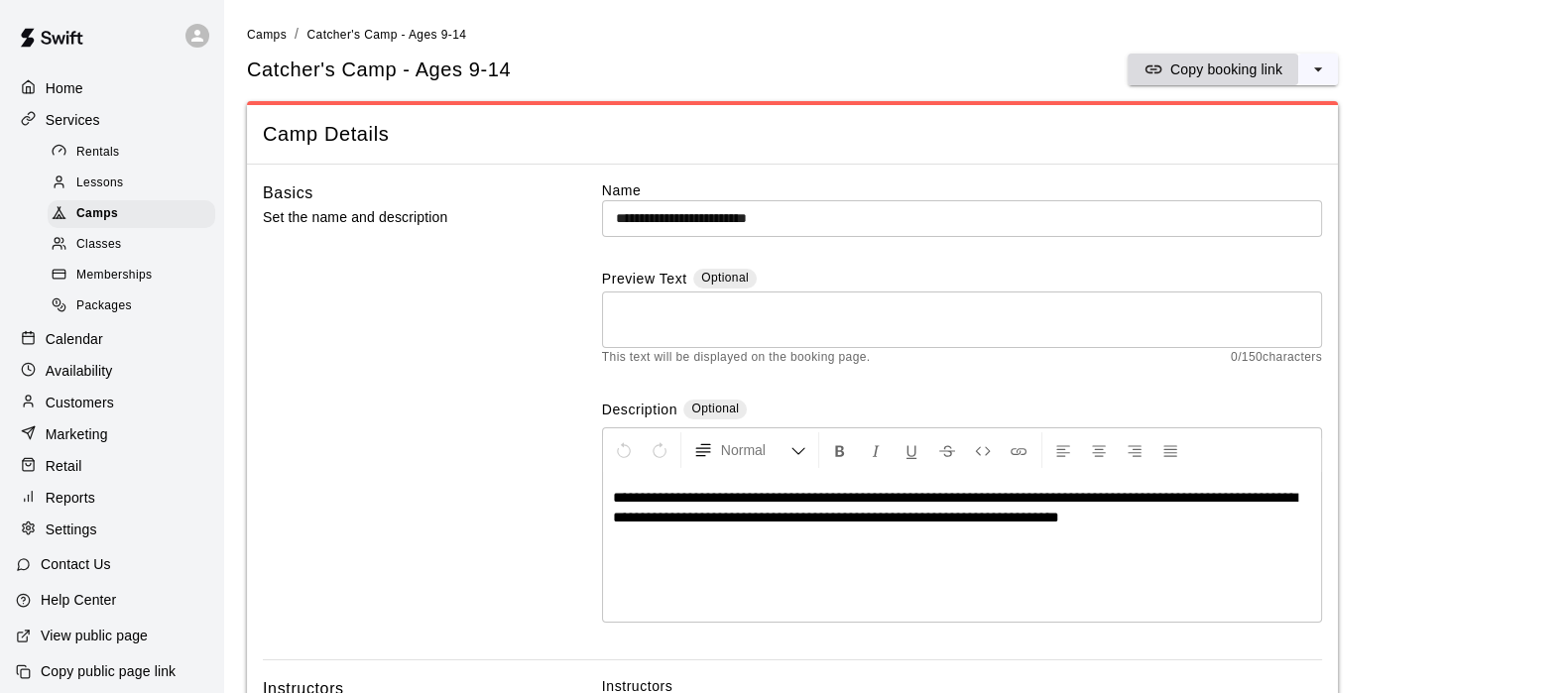 click on "Copy booking link" at bounding box center [1226, 69] 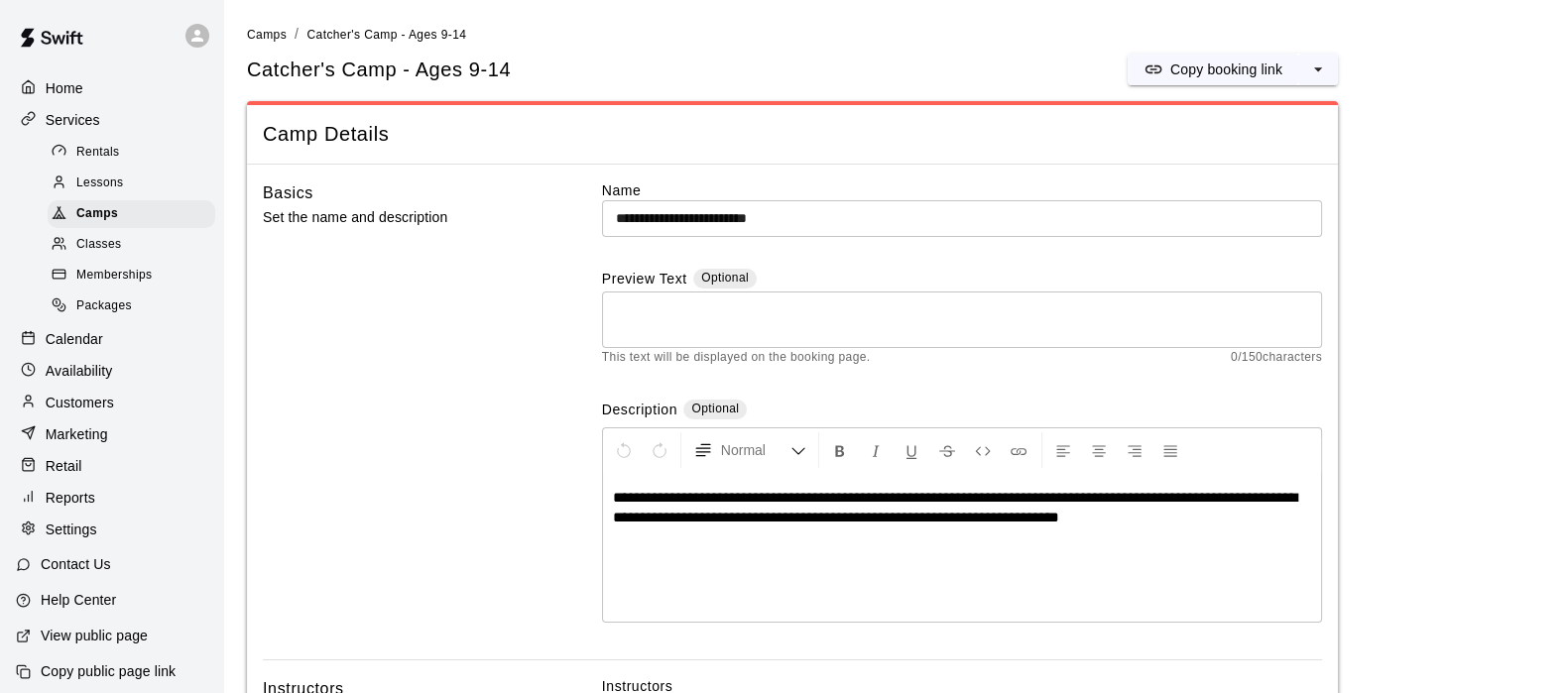click on "Customers" at bounding box center [79, 403] 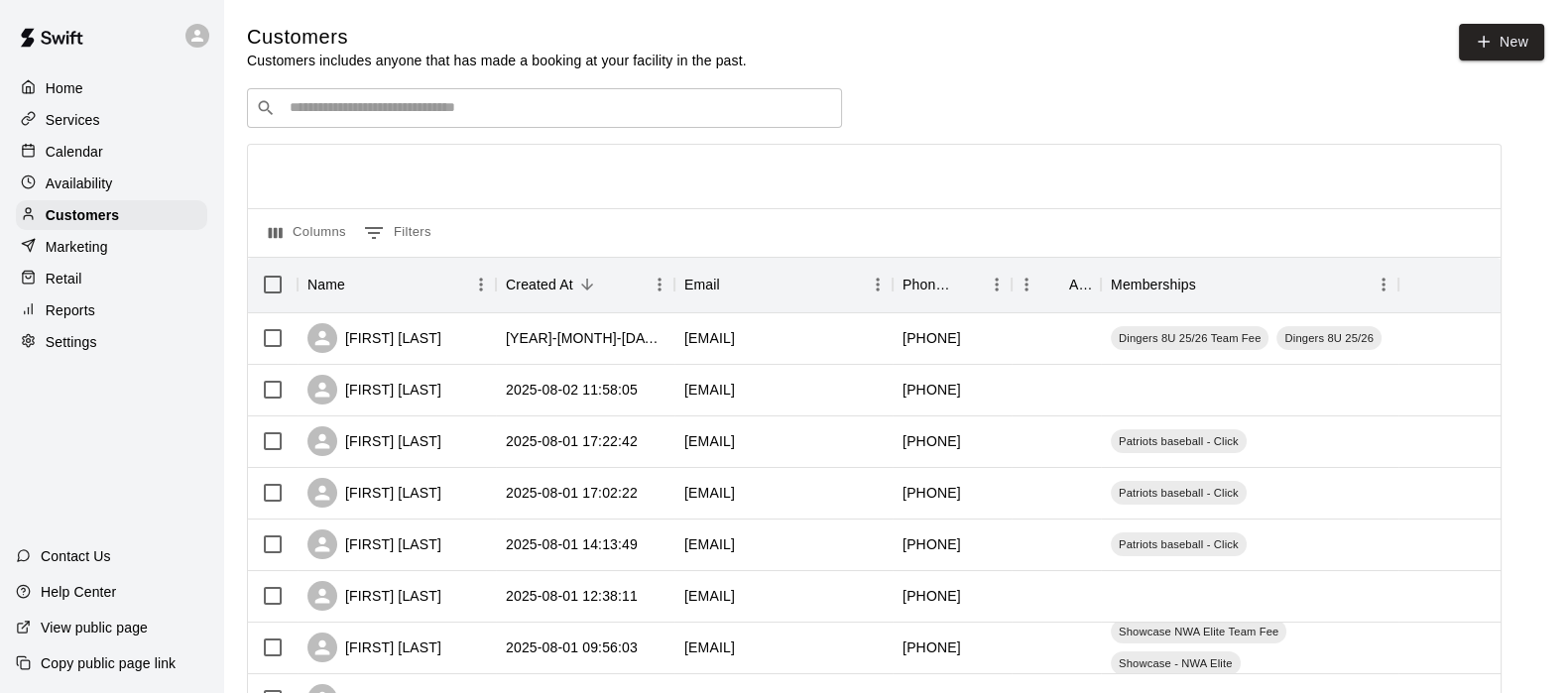 click at bounding box center [558, 108] 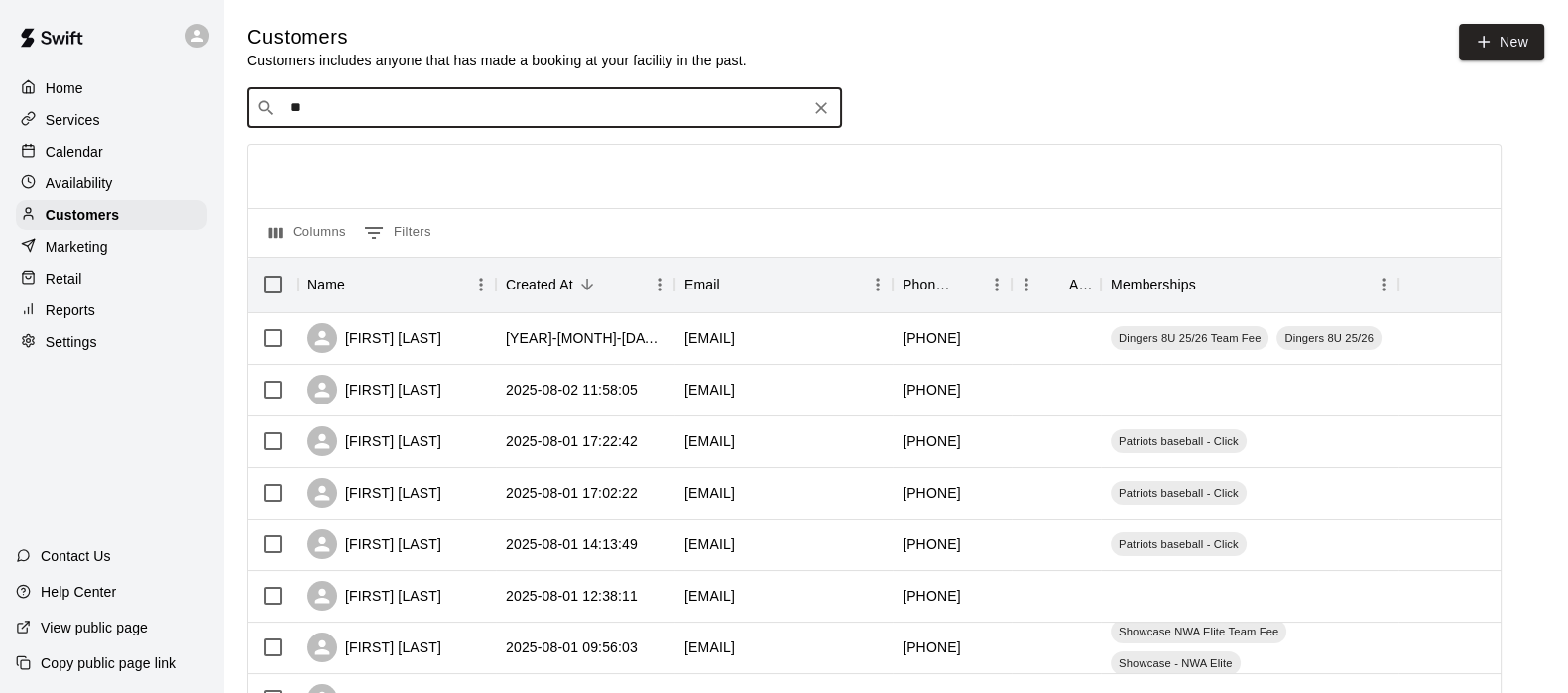 type on "***" 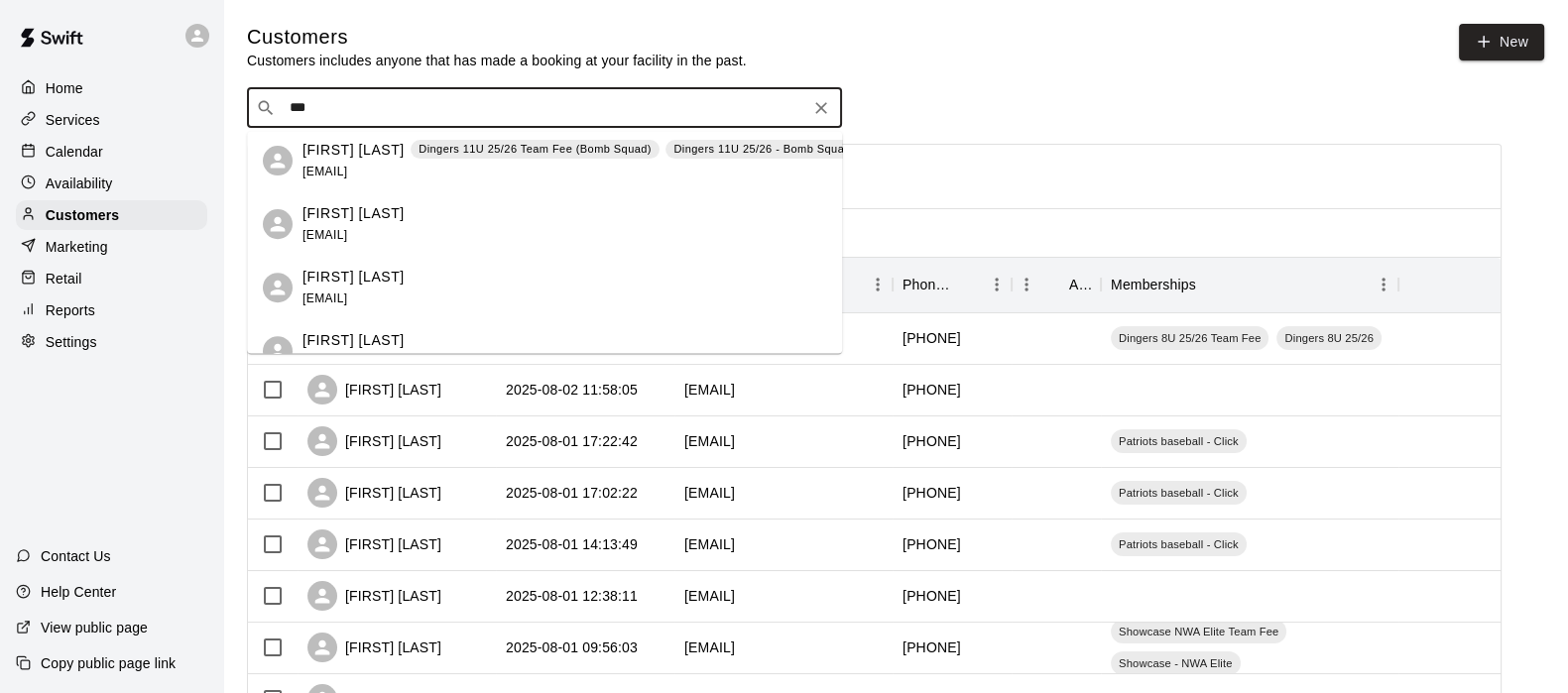 scroll, scrollTop: 1081, scrollLeft: 0, axis: vertical 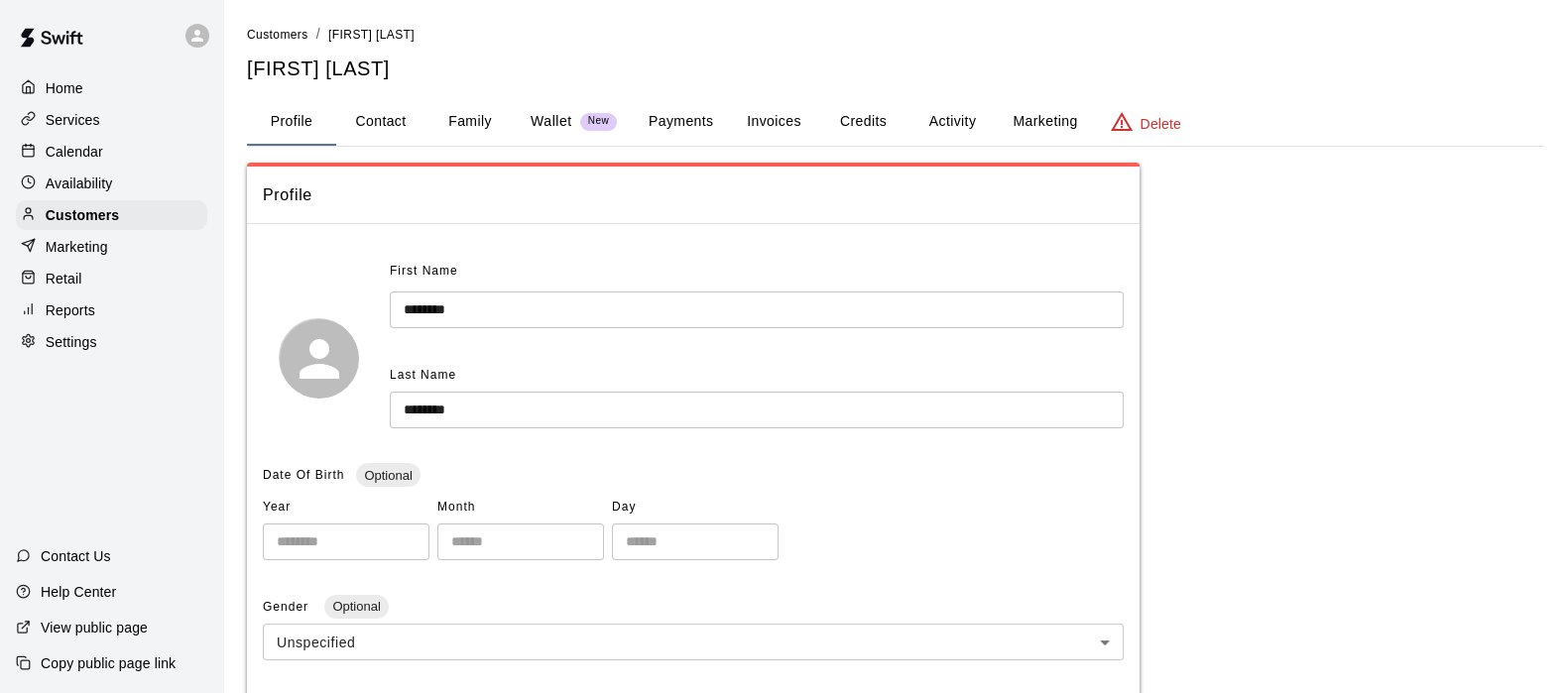 click on "Activity" at bounding box center [952, 122] 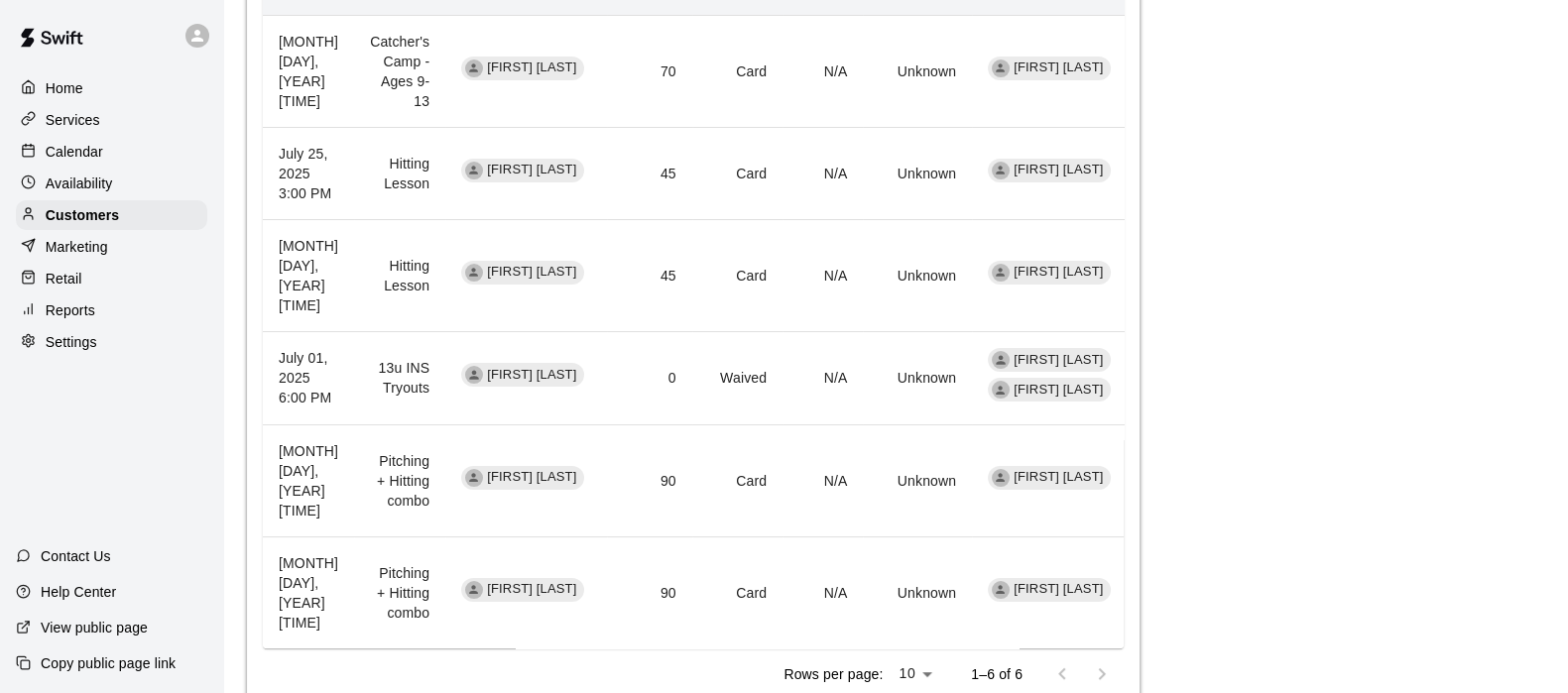 scroll, scrollTop: 777, scrollLeft: 0, axis: vertical 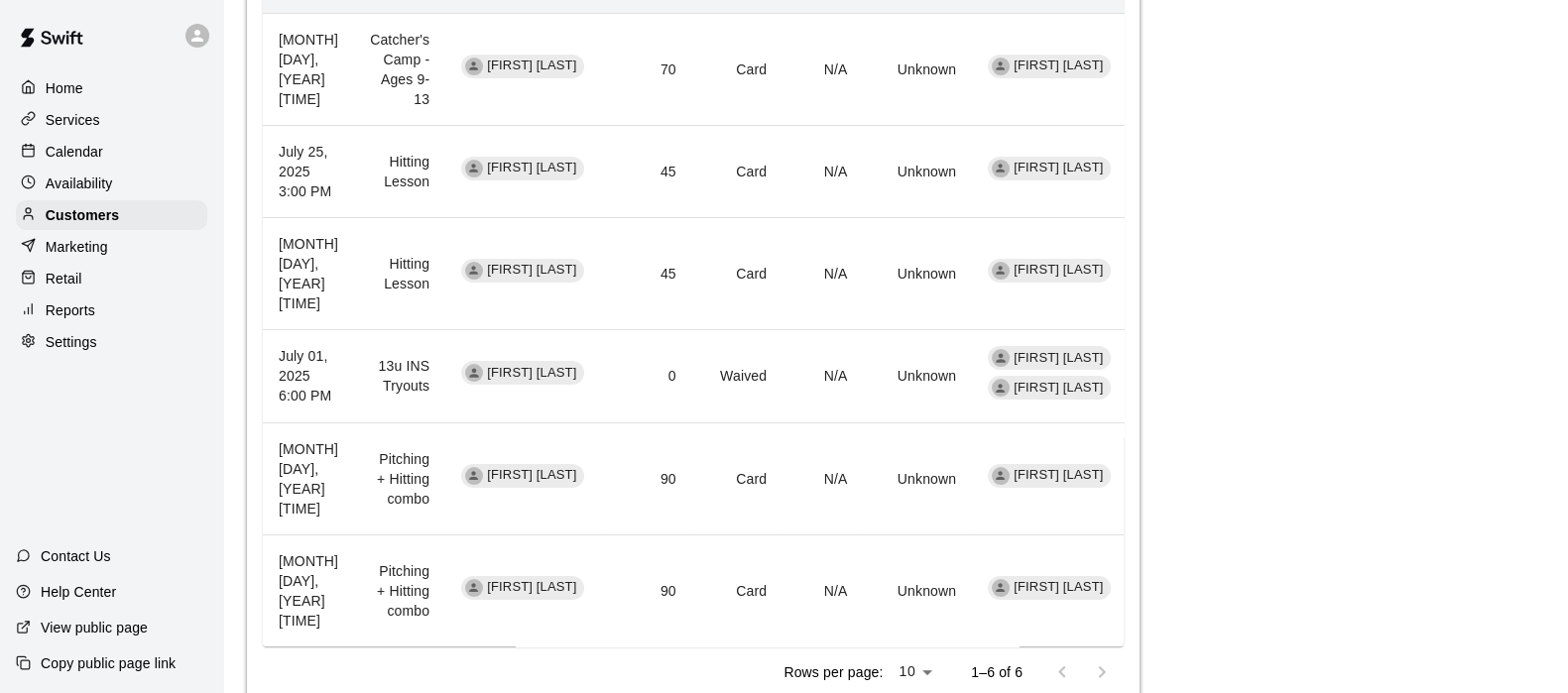 click on "Calendar" at bounding box center [74, 152] 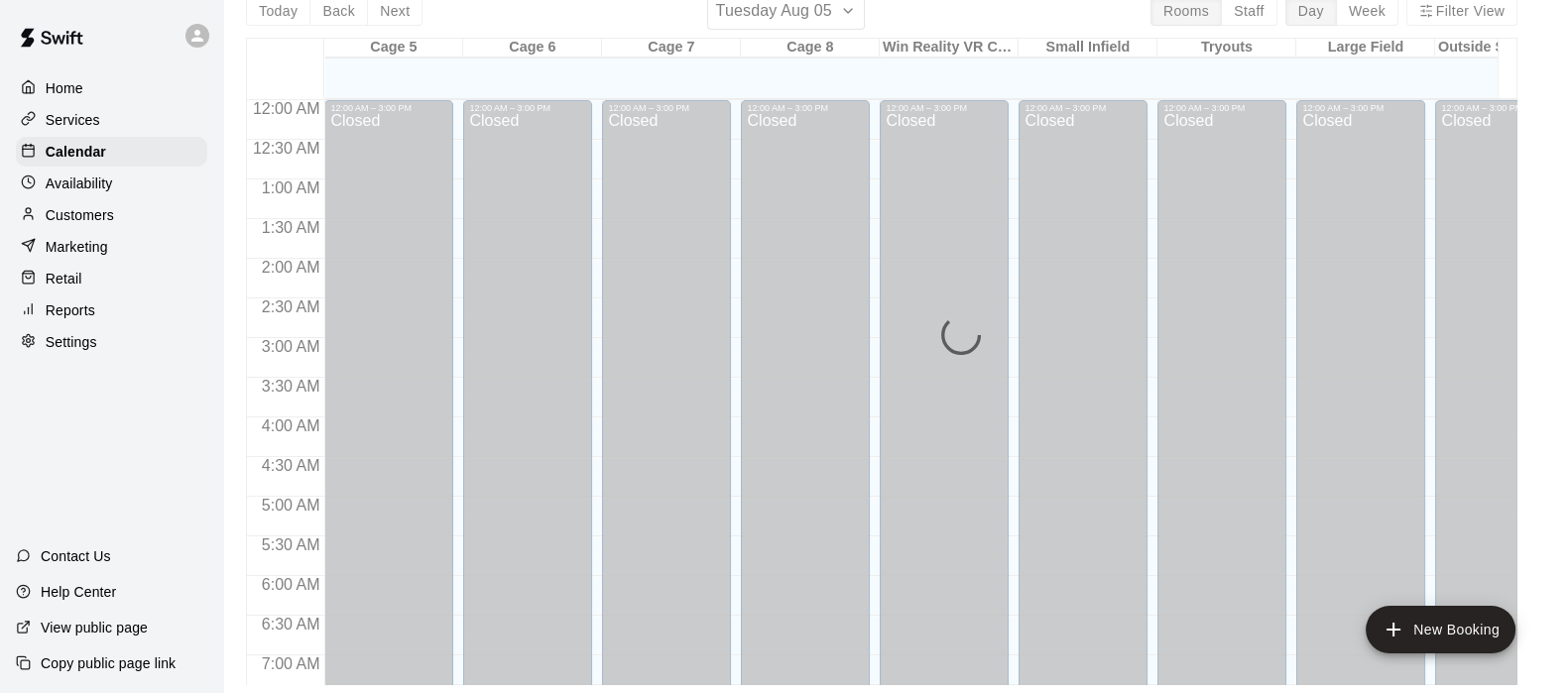 scroll, scrollTop: 0, scrollLeft: 0, axis: both 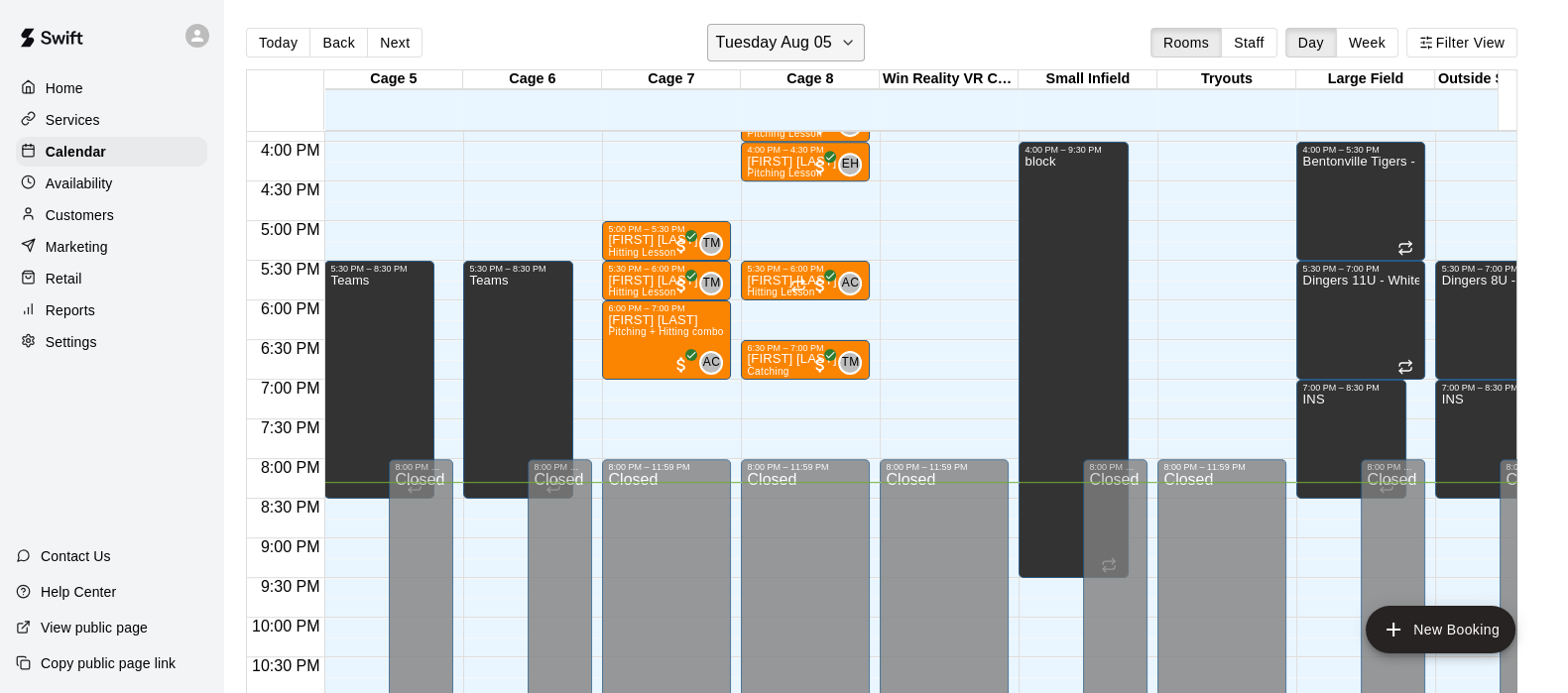 click on "Tuesday Aug 05" at bounding box center (774, 43) 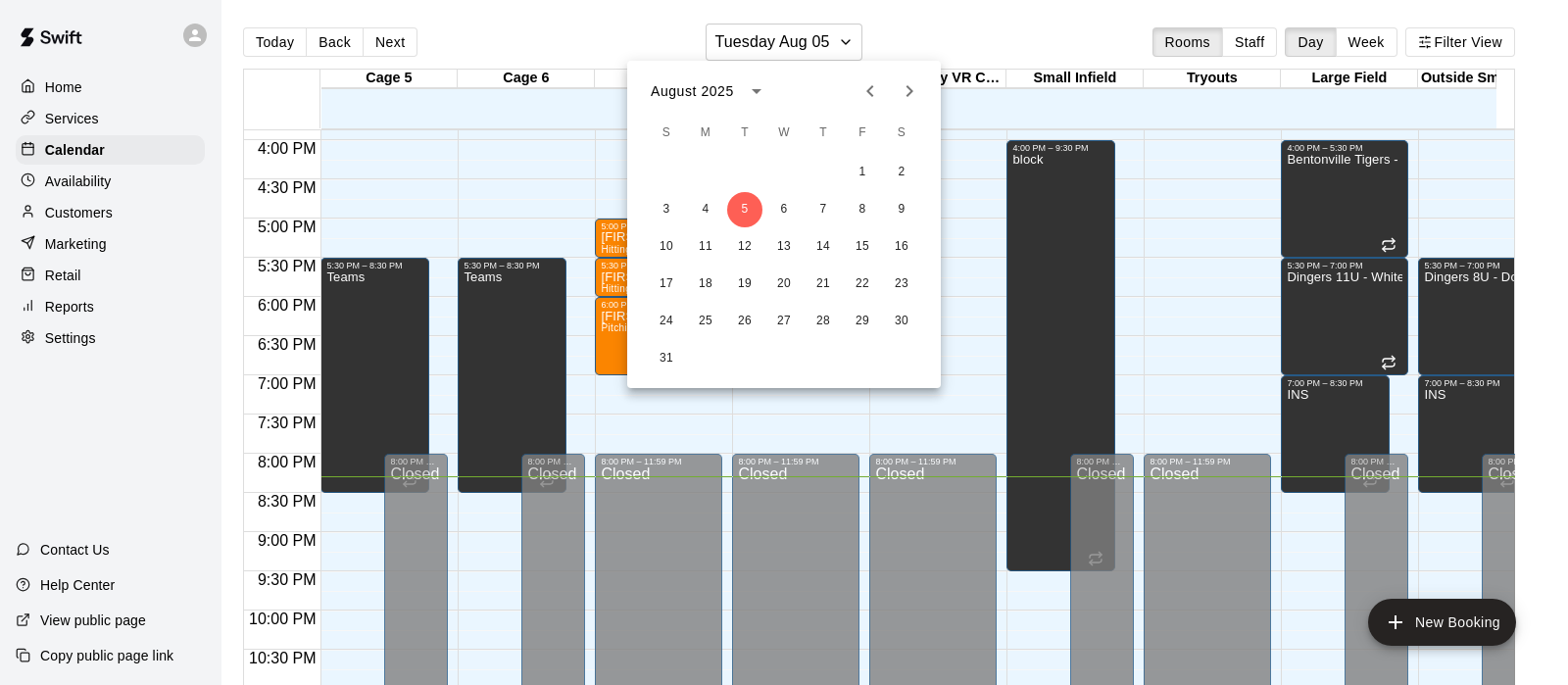 click at bounding box center [870, 91] 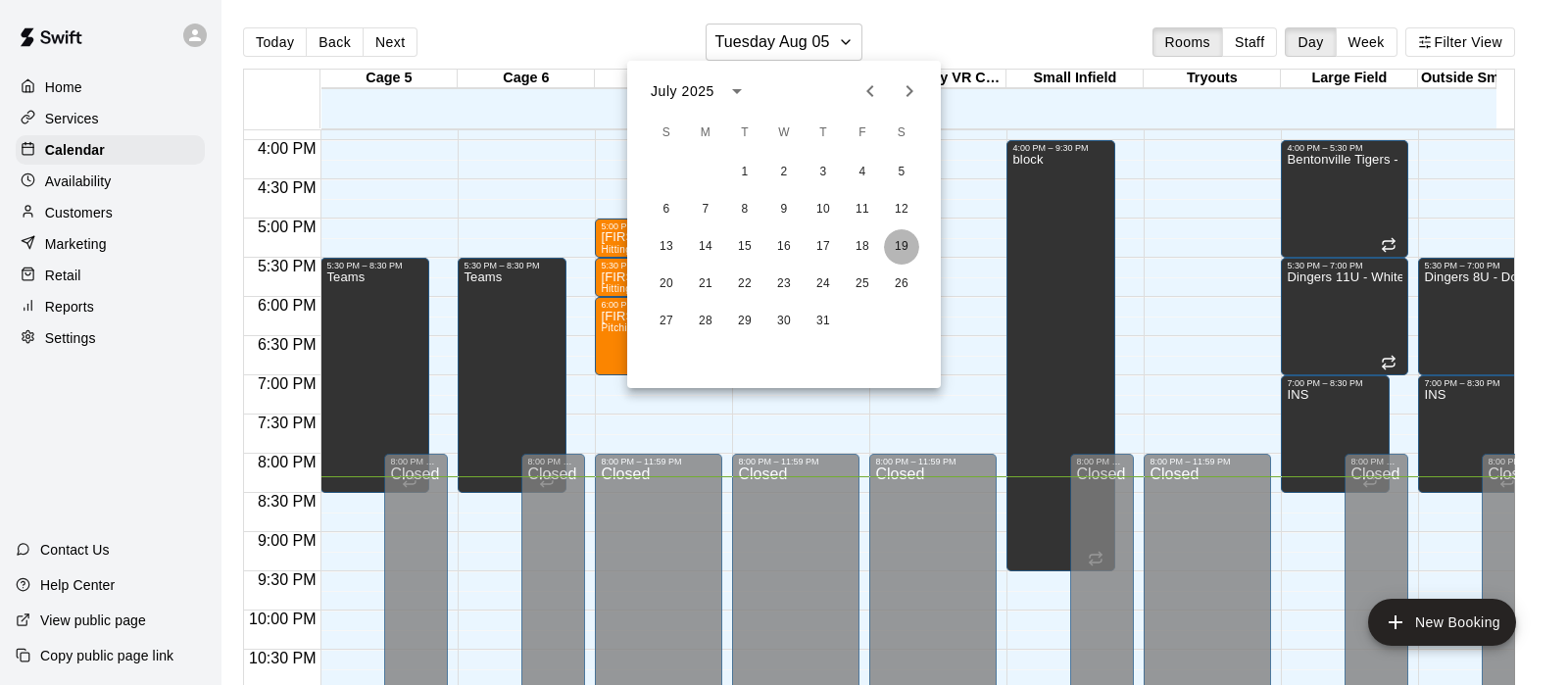 click on "19" at bounding box center (902, 247) 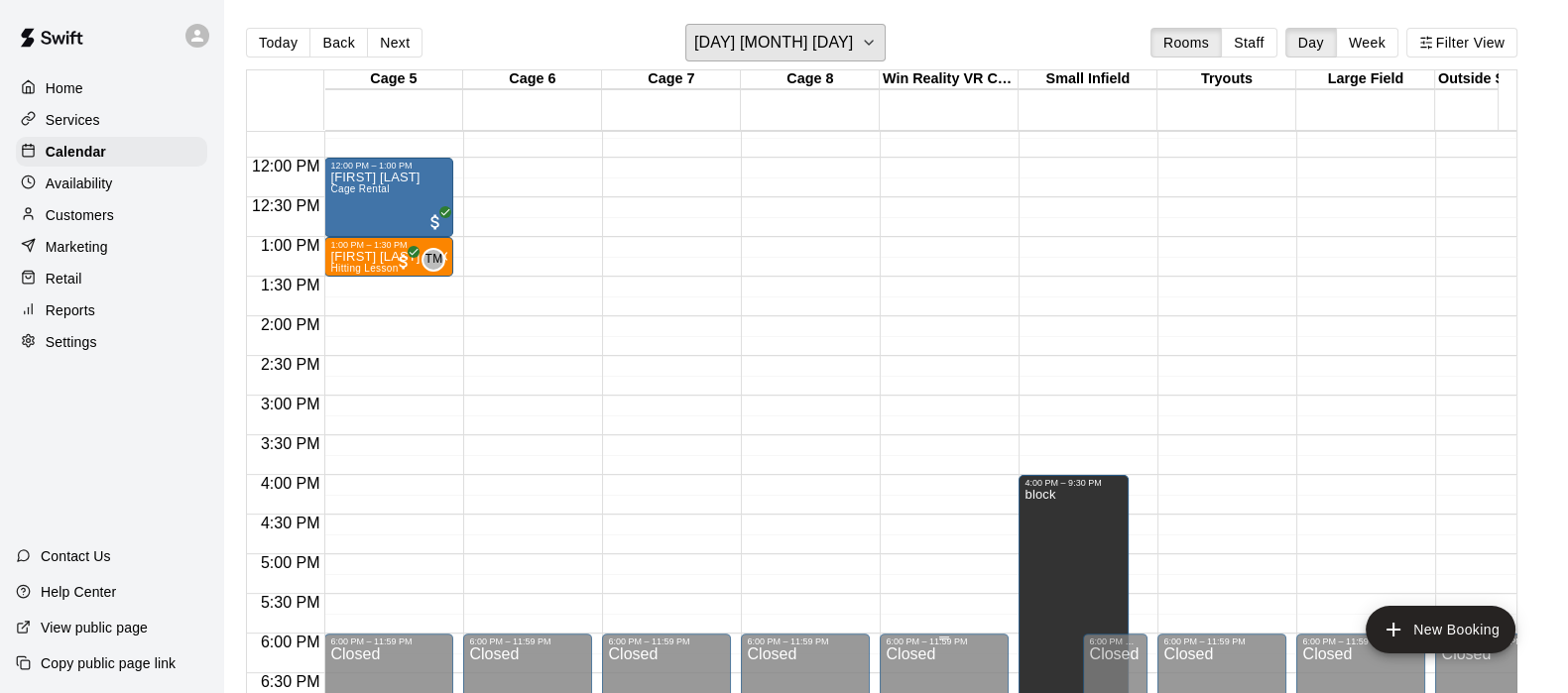 scroll, scrollTop: 924, scrollLeft: 0, axis: vertical 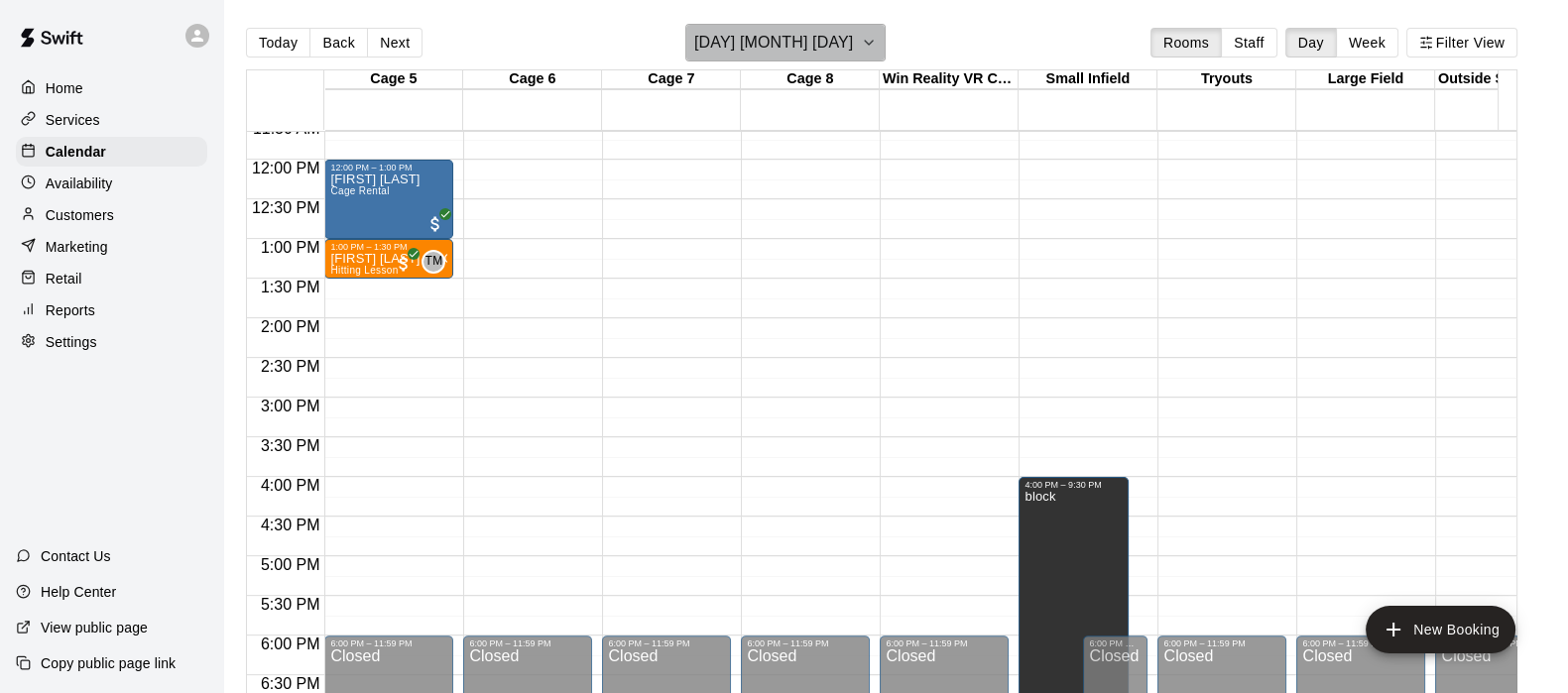 click on "[DAY] [MONTH] [DAY]" at bounding box center (774, 43) 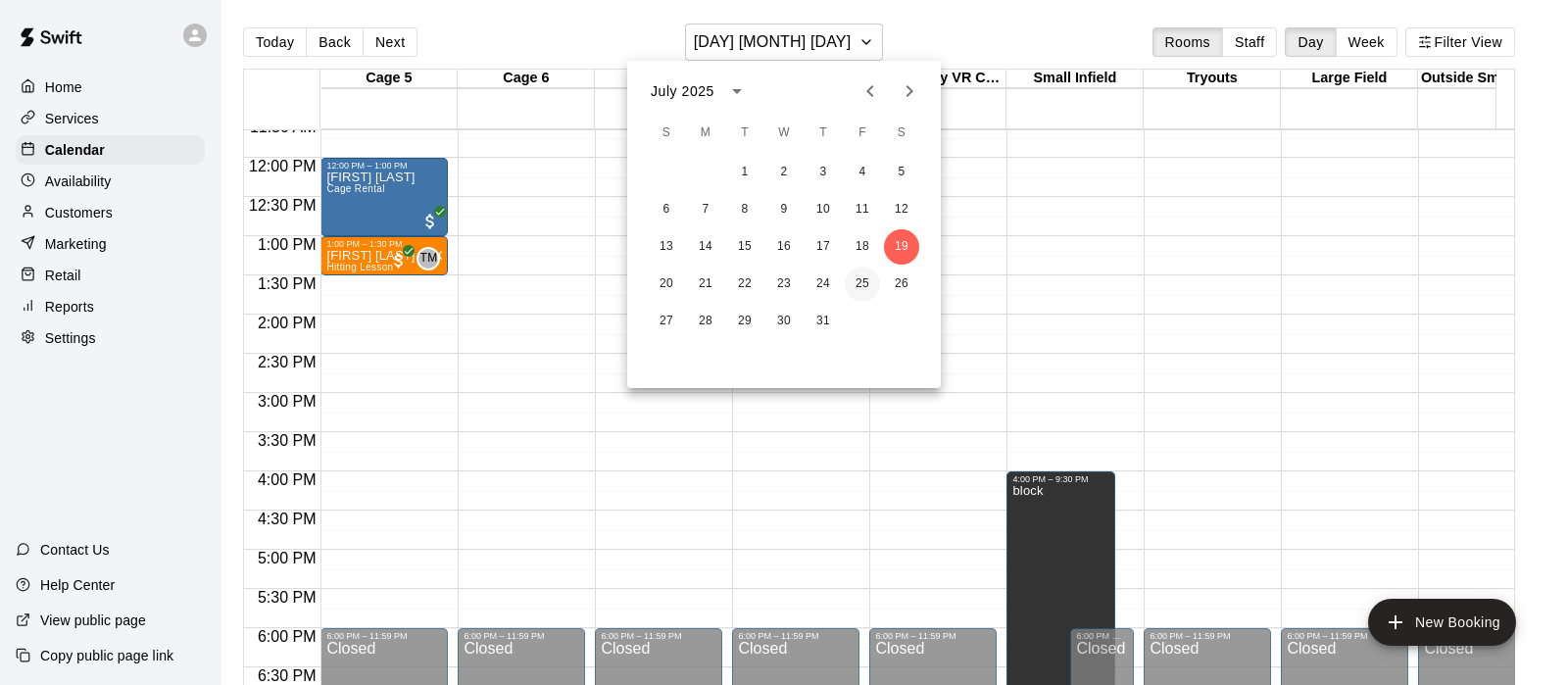 click on "25" at bounding box center (862, 284) 